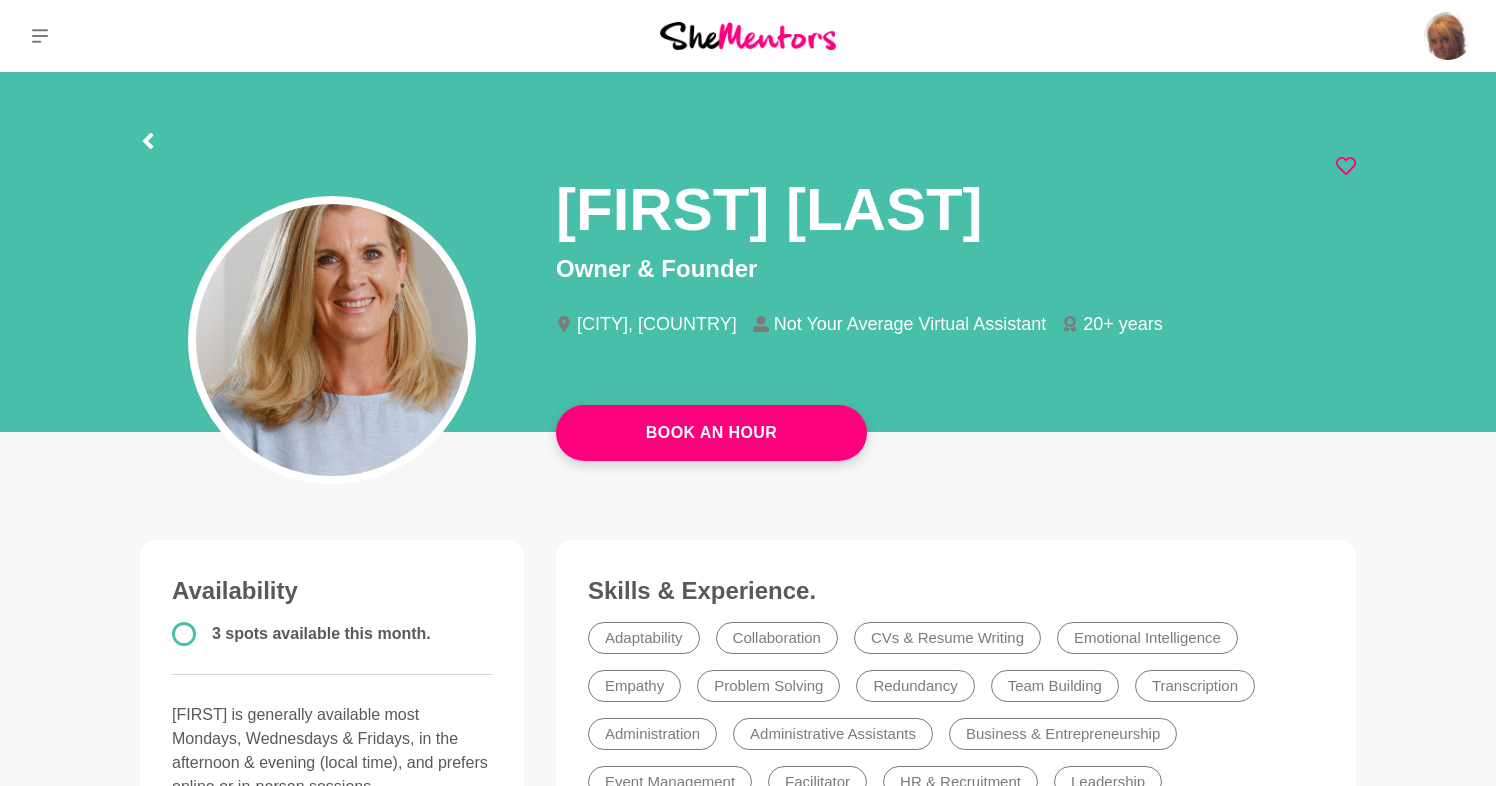 scroll, scrollTop: 0, scrollLeft: 0, axis: both 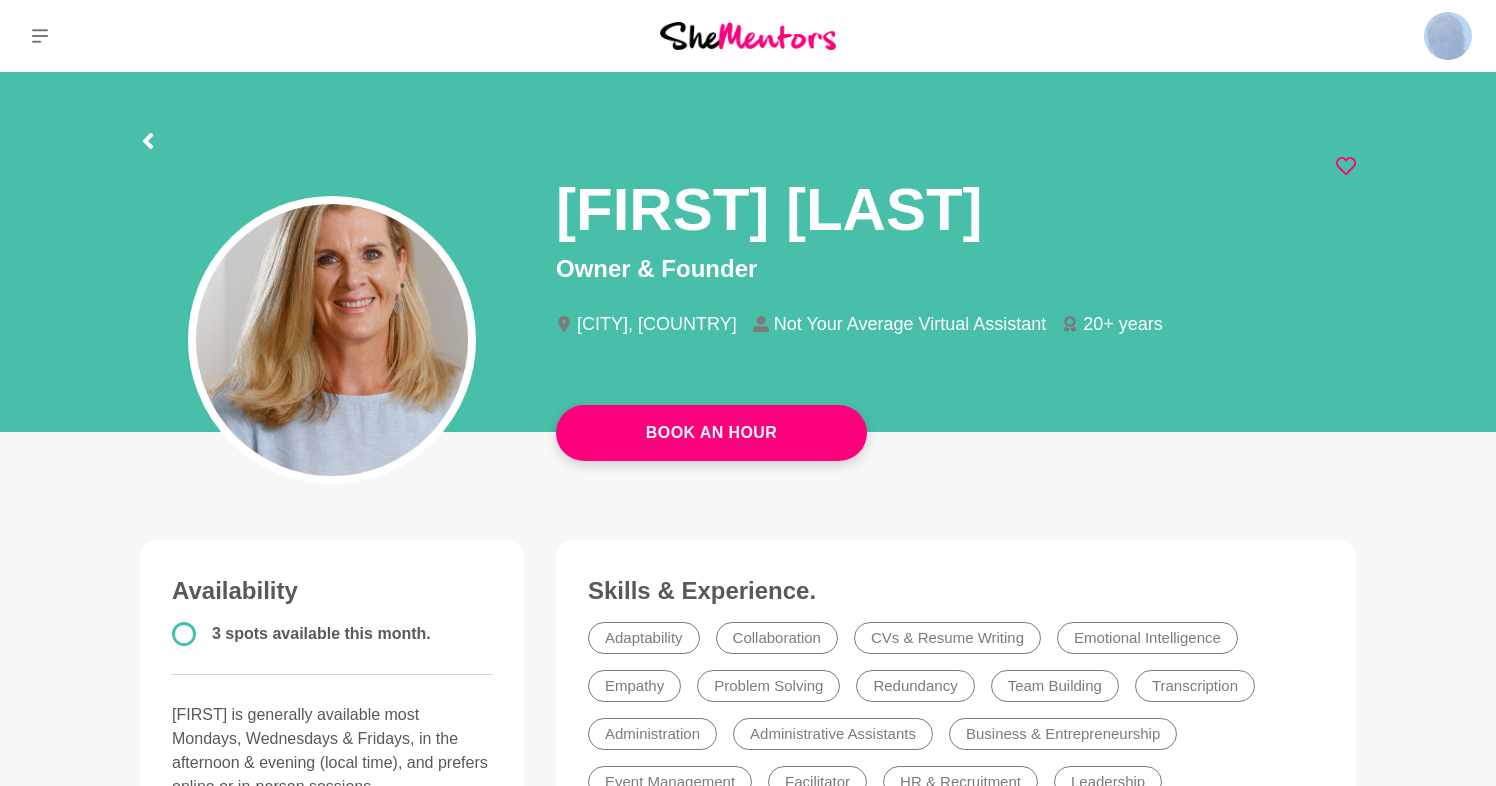 click on "Book An Hour" at bounding box center (748, 252) 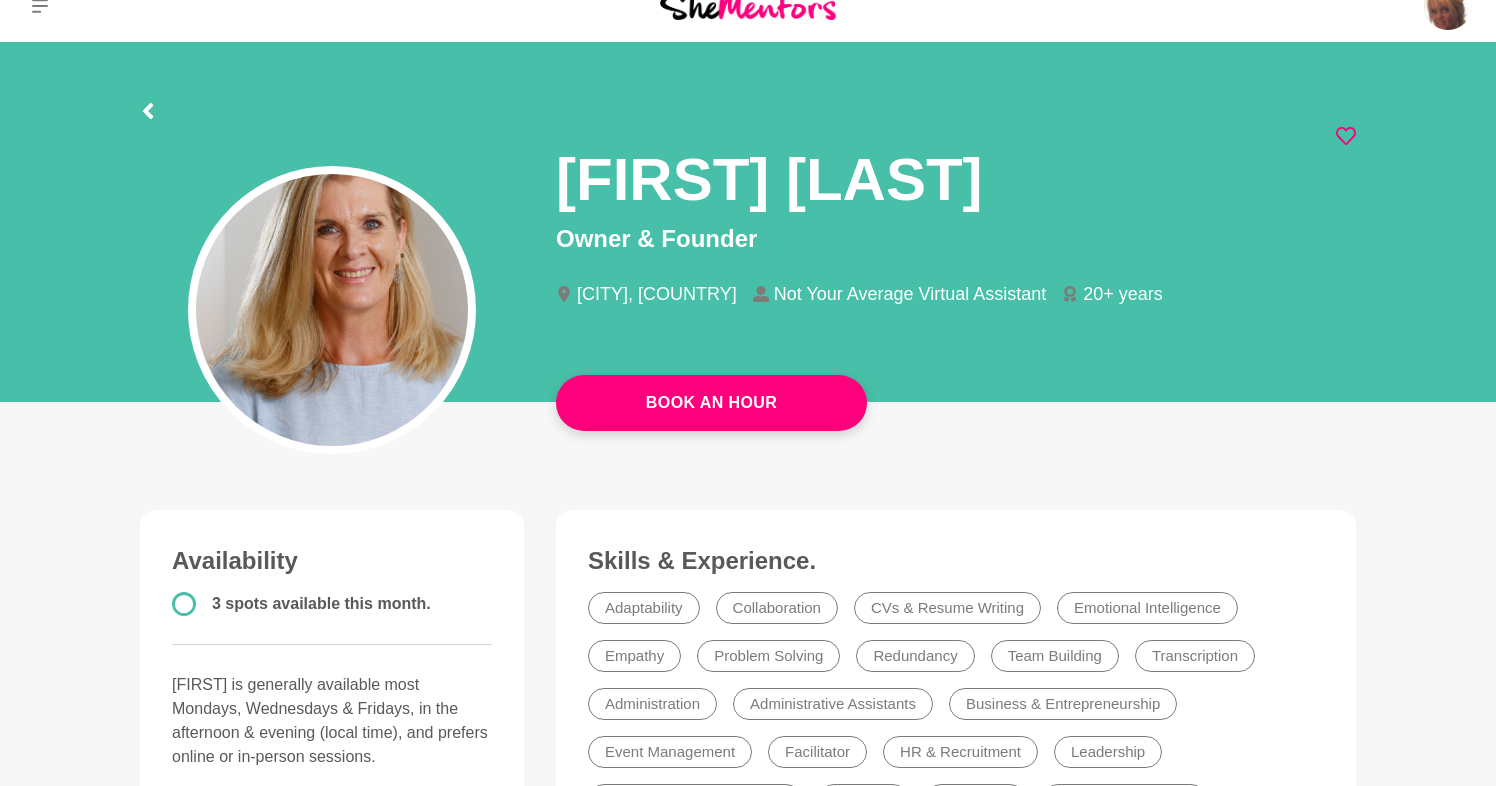 scroll, scrollTop: 86, scrollLeft: 0, axis: vertical 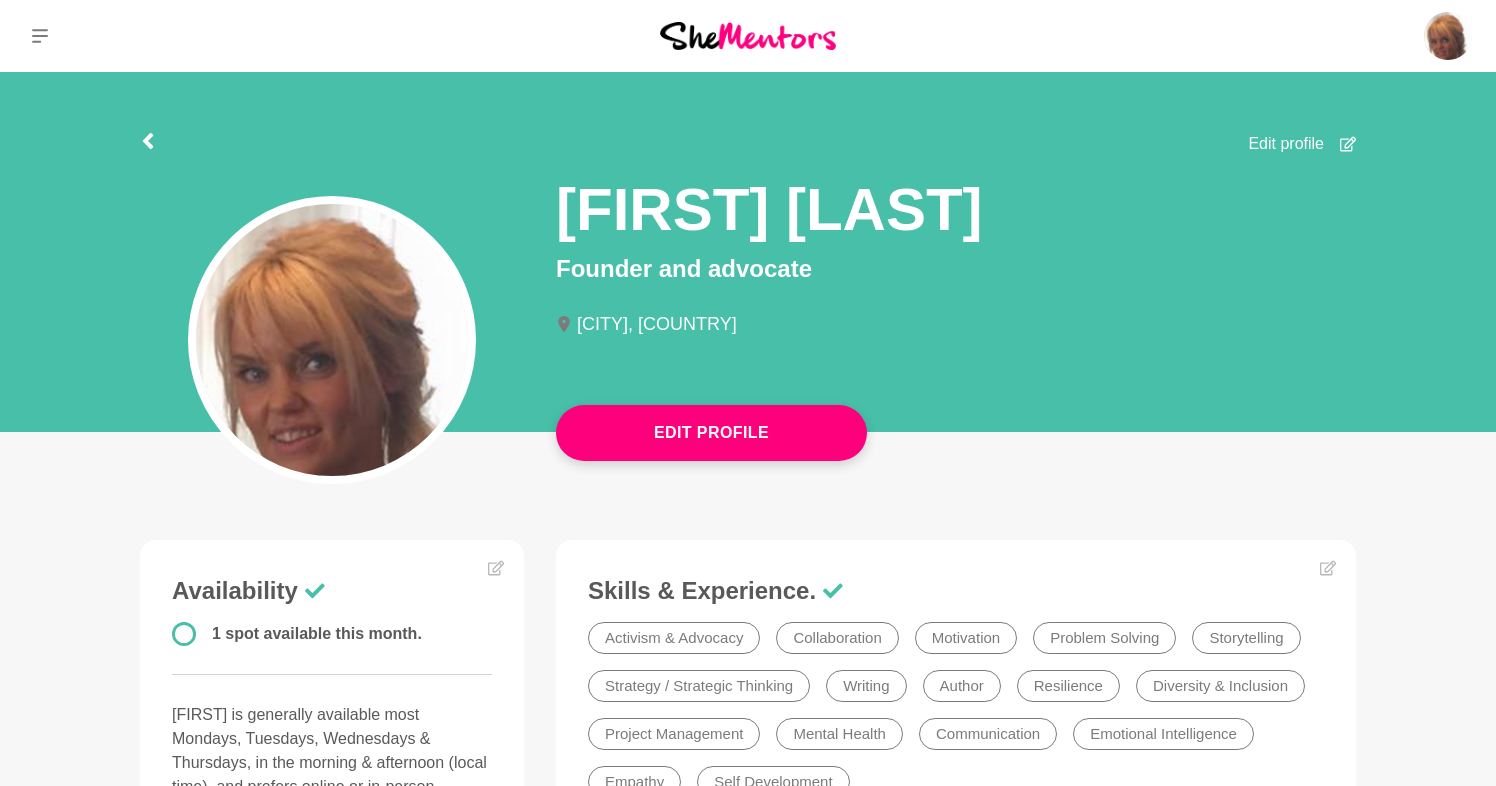 click 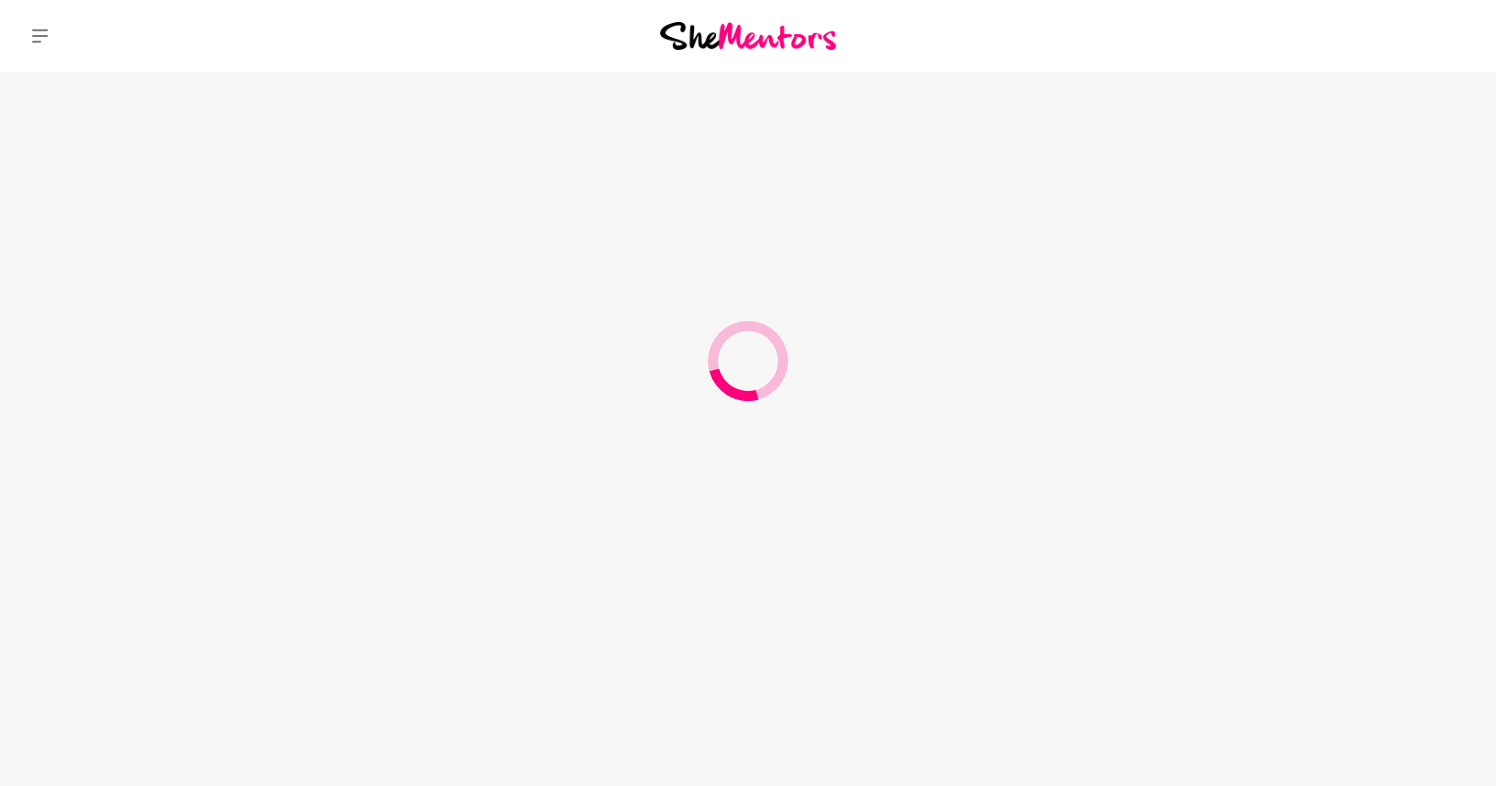scroll, scrollTop: 0, scrollLeft: 0, axis: both 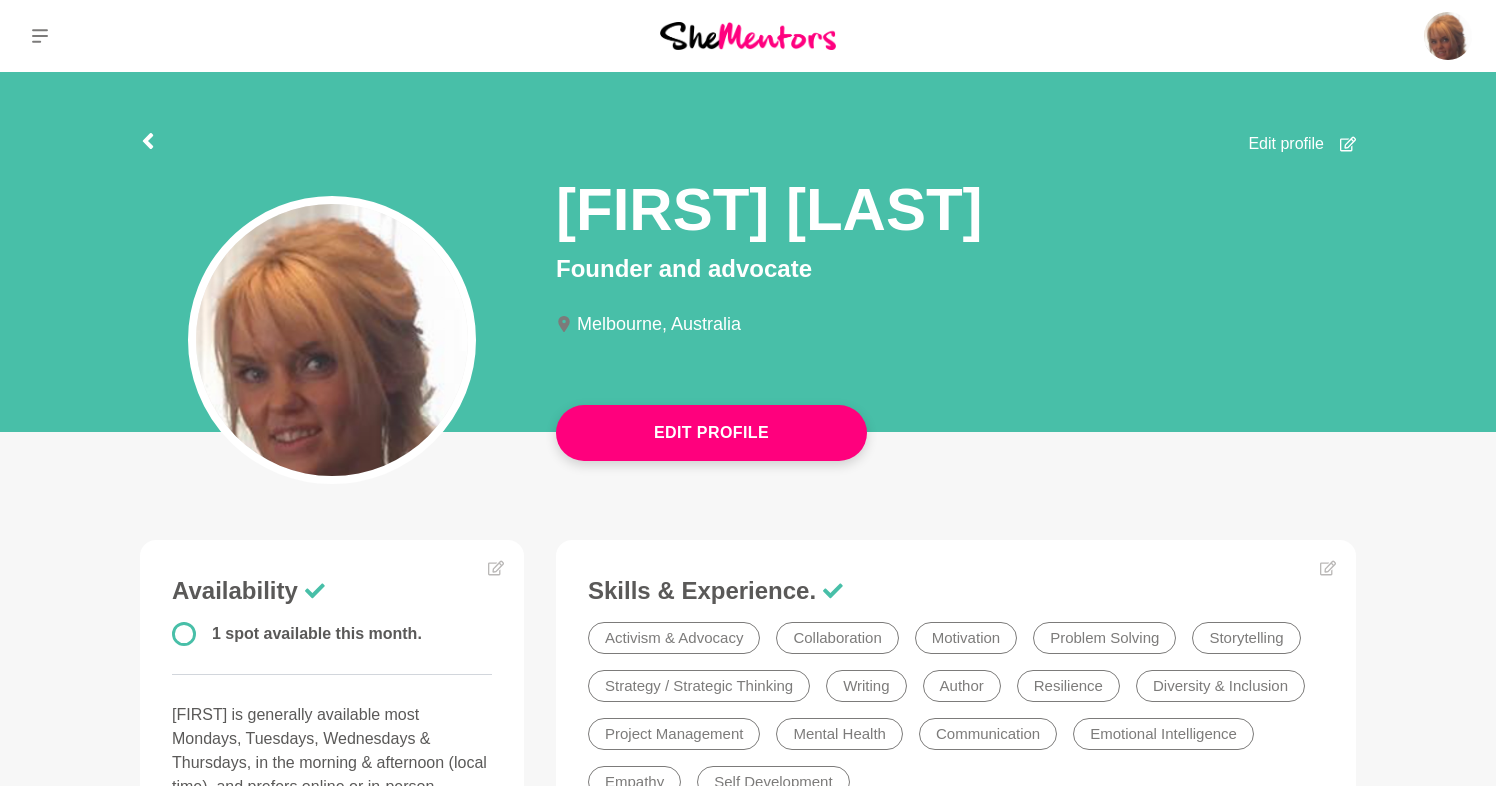 click 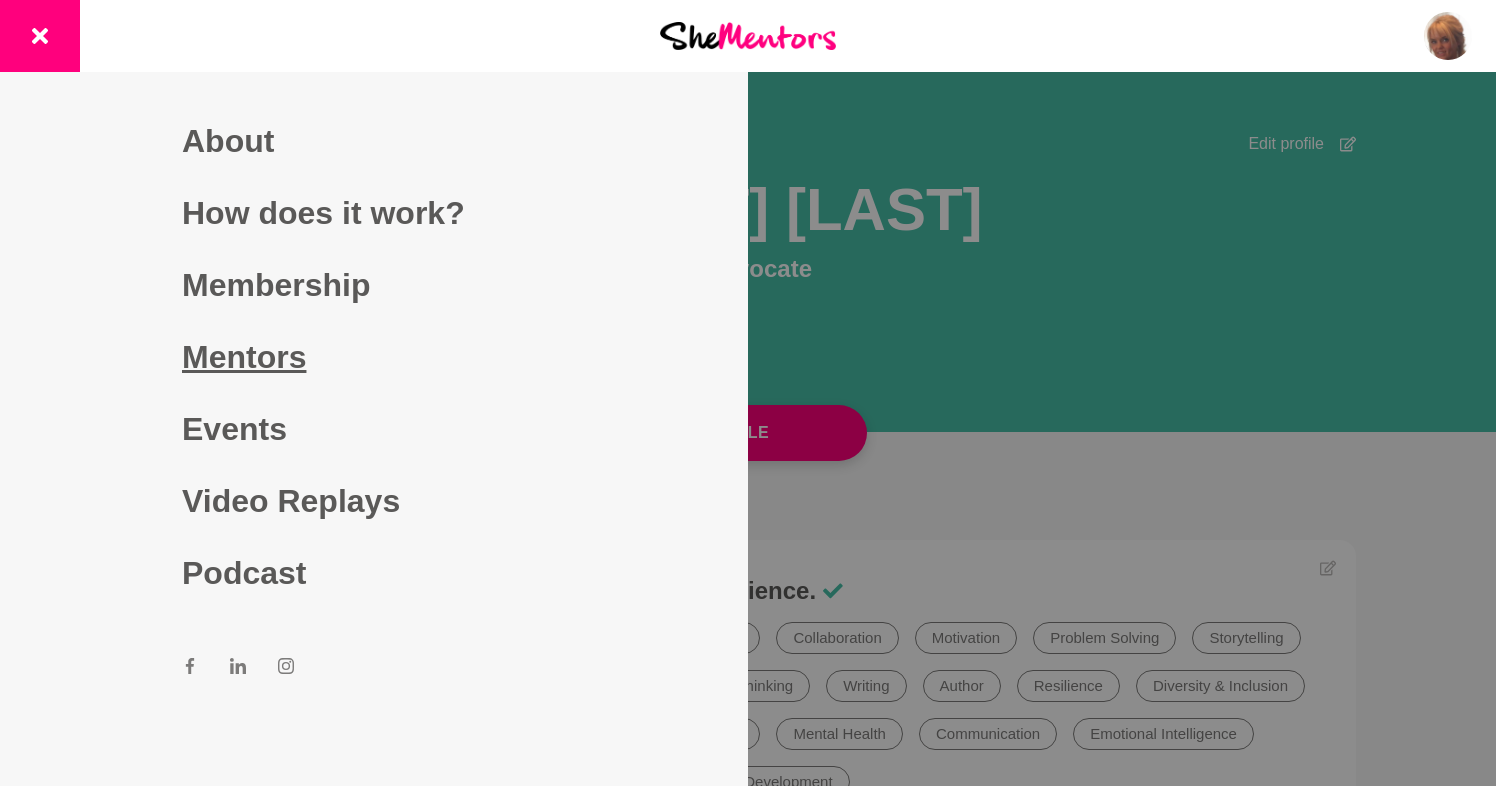 click on "Mentors" at bounding box center [374, 357] 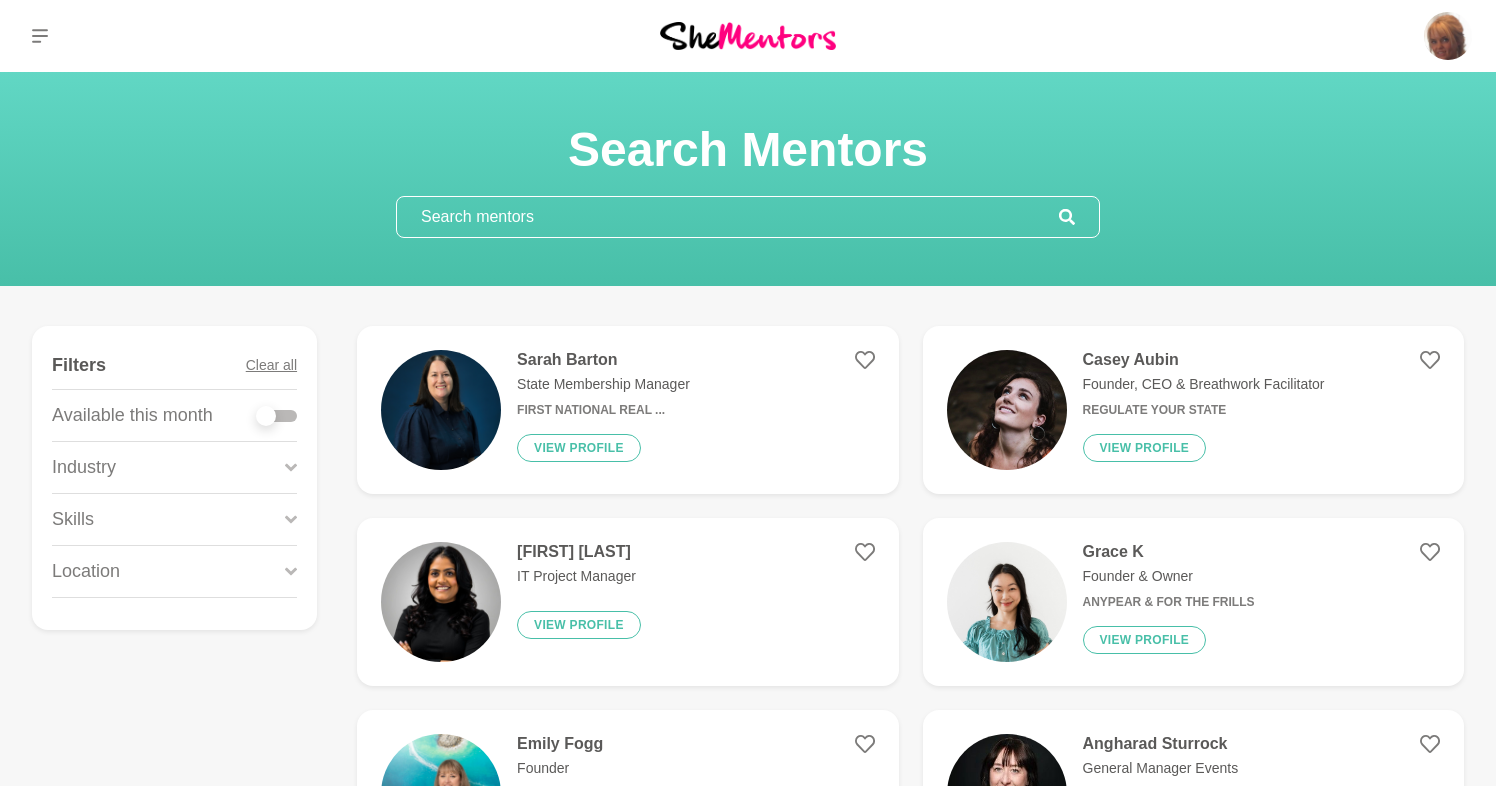 scroll, scrollTop: 0, scrollLeft: 0, axis: both 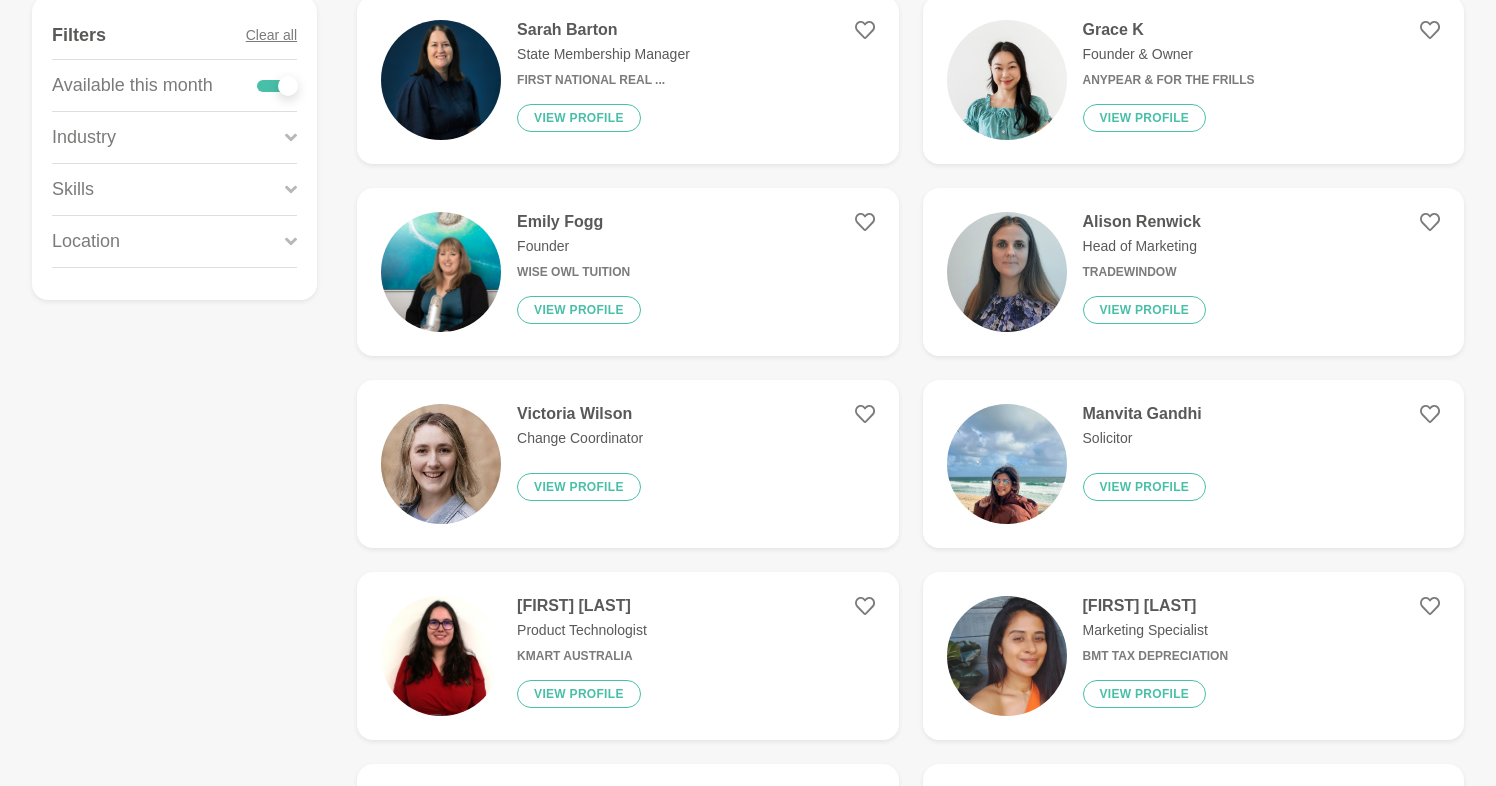 click at bounding box center [441, 464] 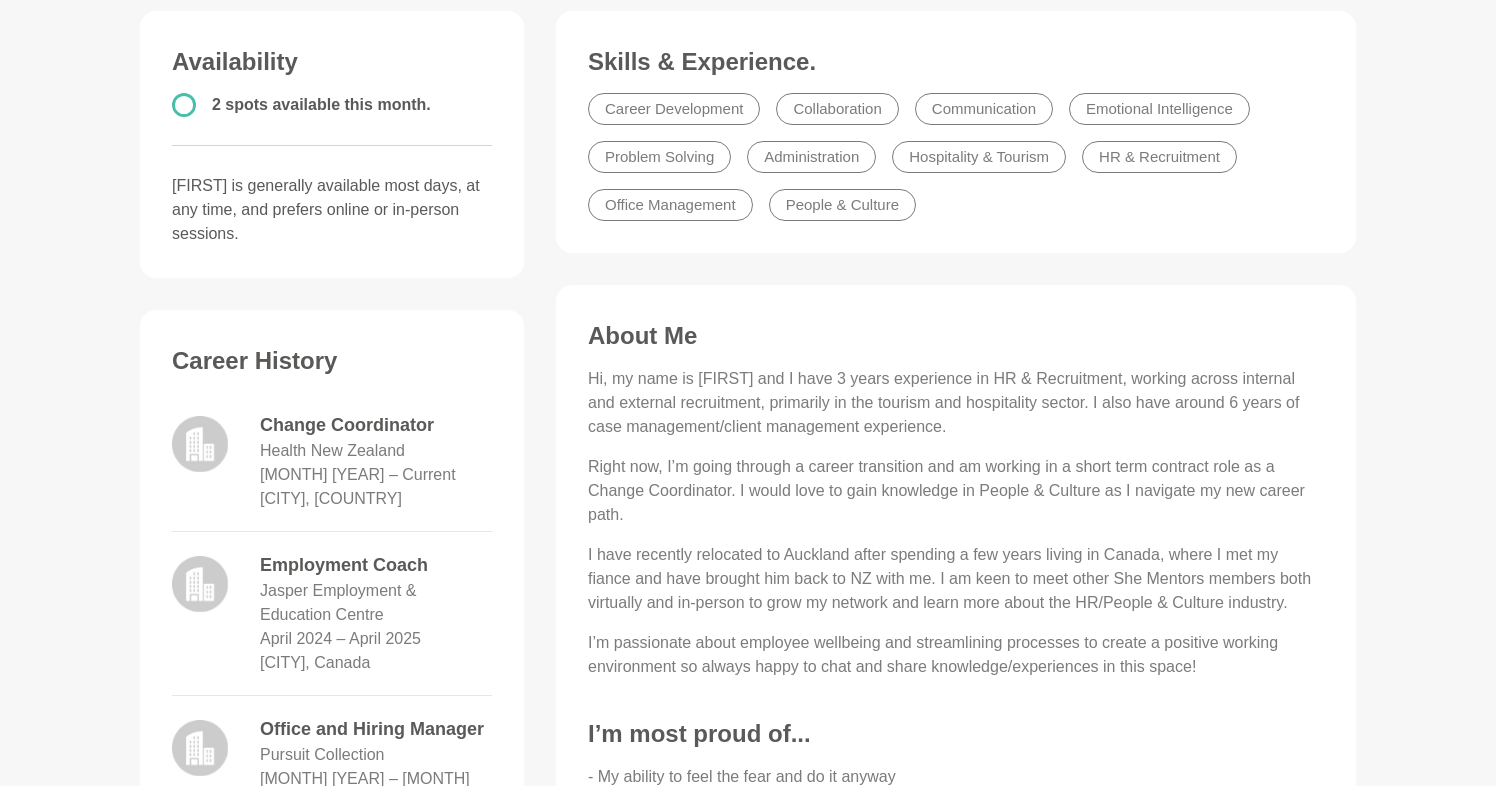 scroll, scrollTop: 530, scrollLeft: 0, axis: vertical 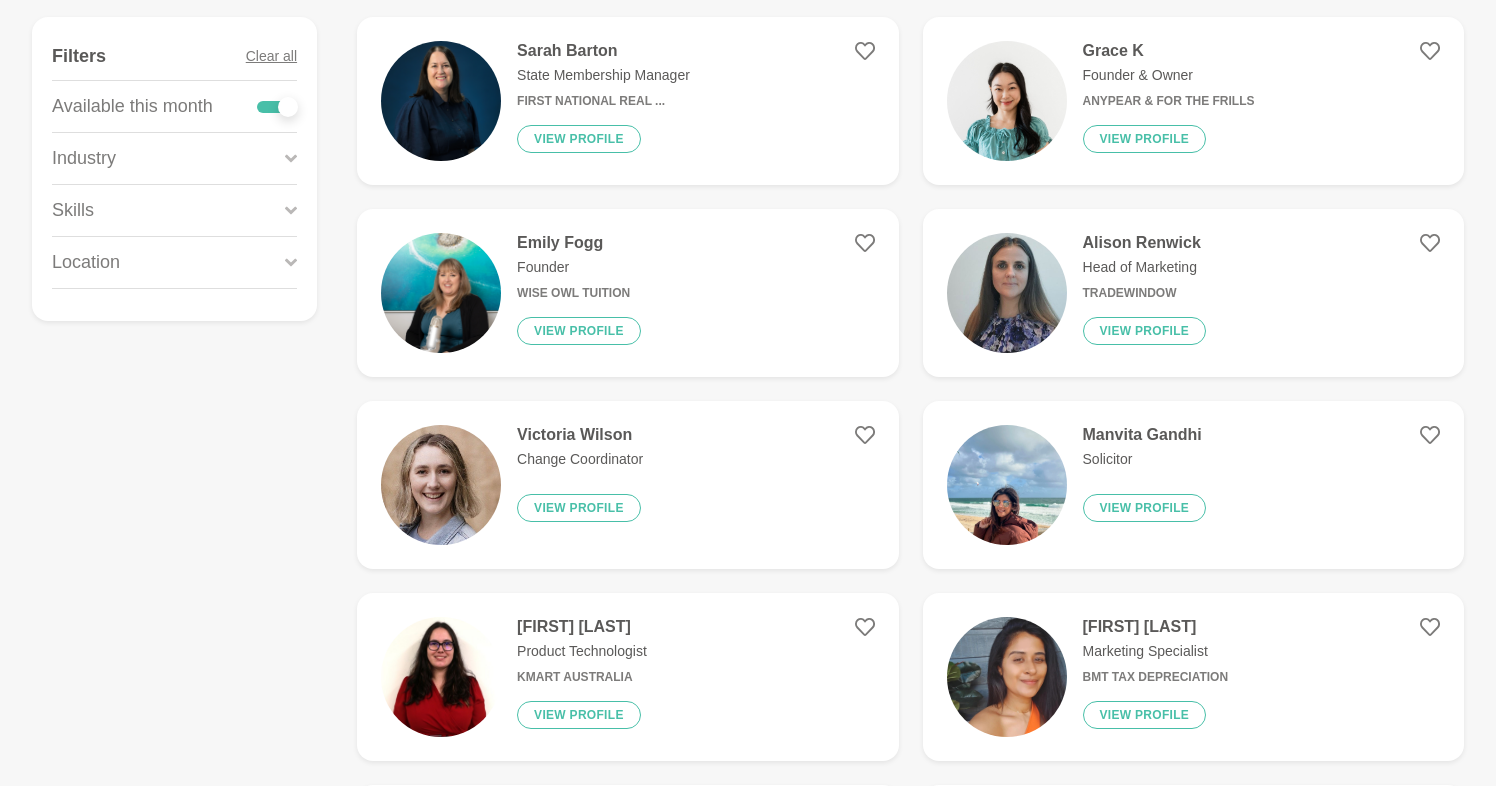 click at bounding box center (277, 107) 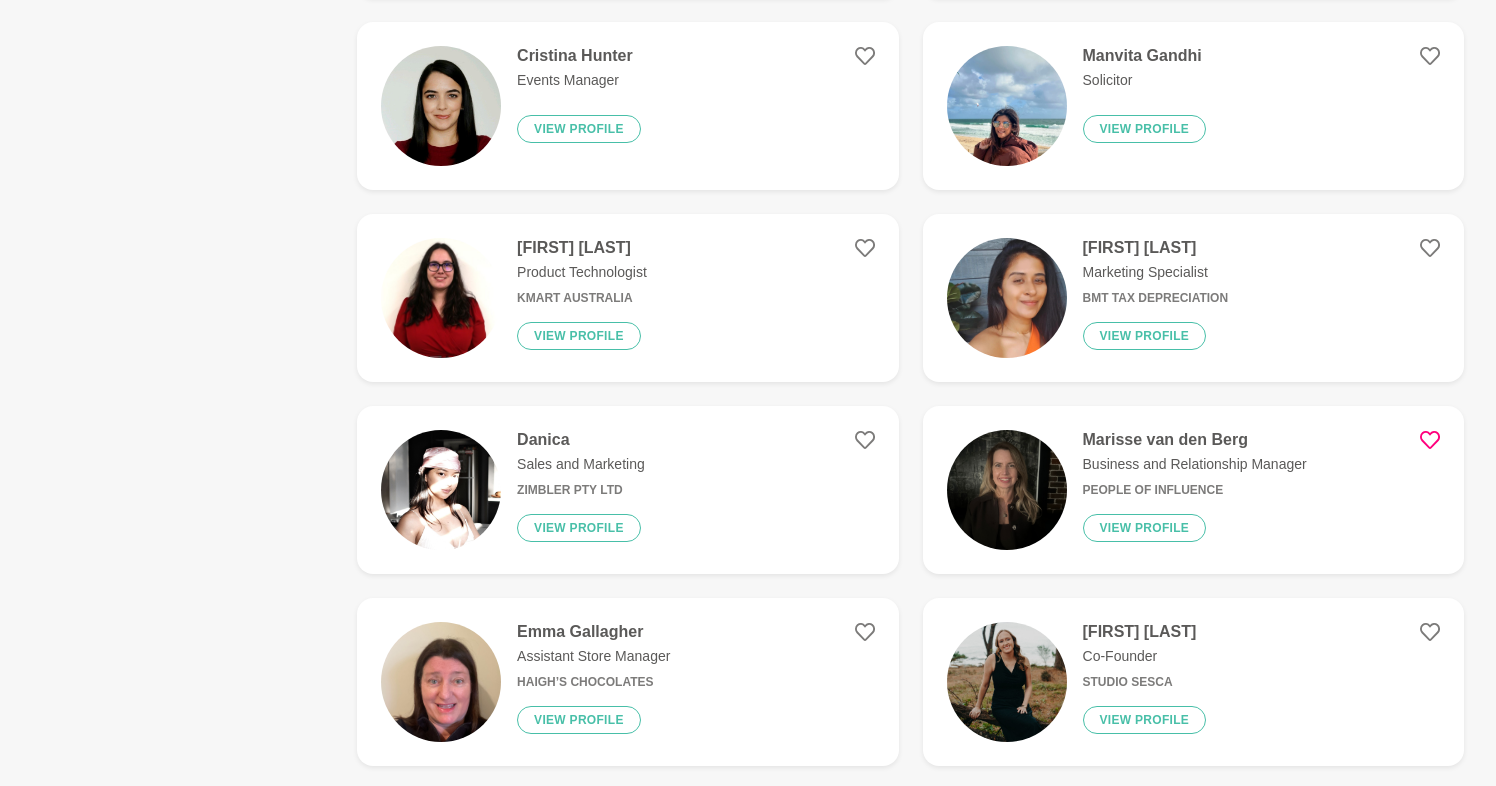 scroll, scrollTop: 1075, scrollLeft: 0, axis: vertical 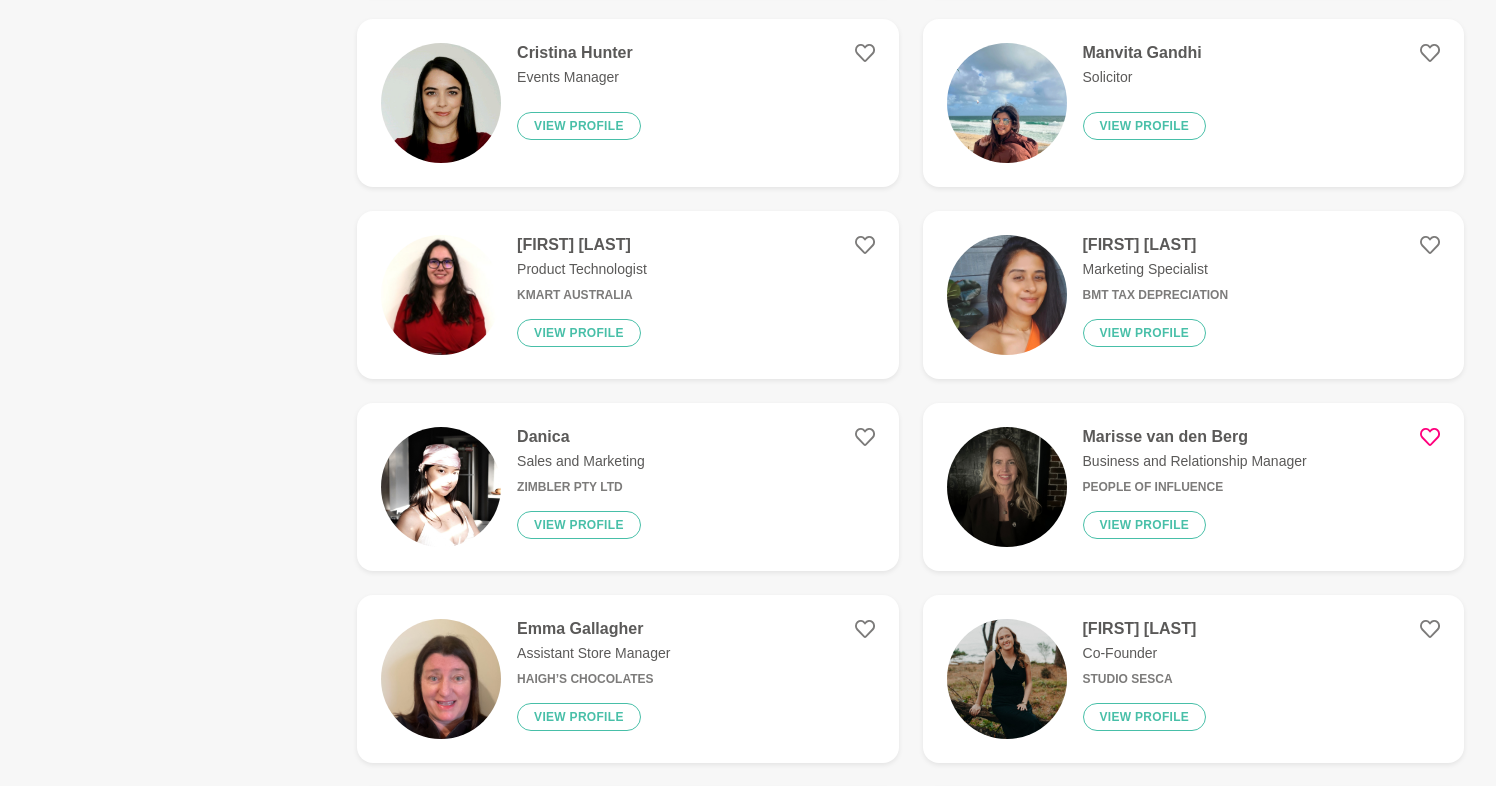 click at bounding box center (1007, 487) 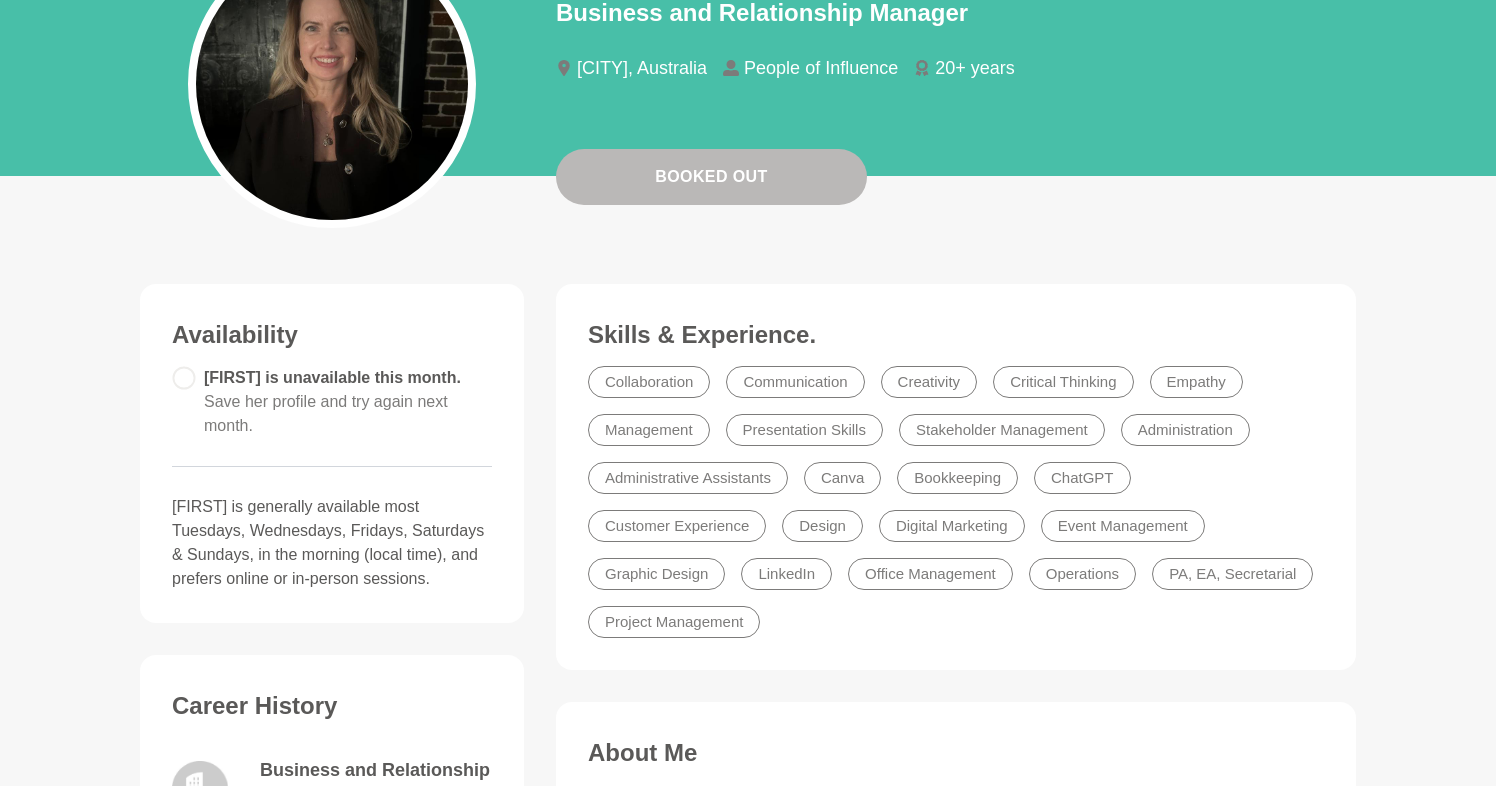 scroll, scrollTop: 259, scrollLeft: 0, axis: vertical 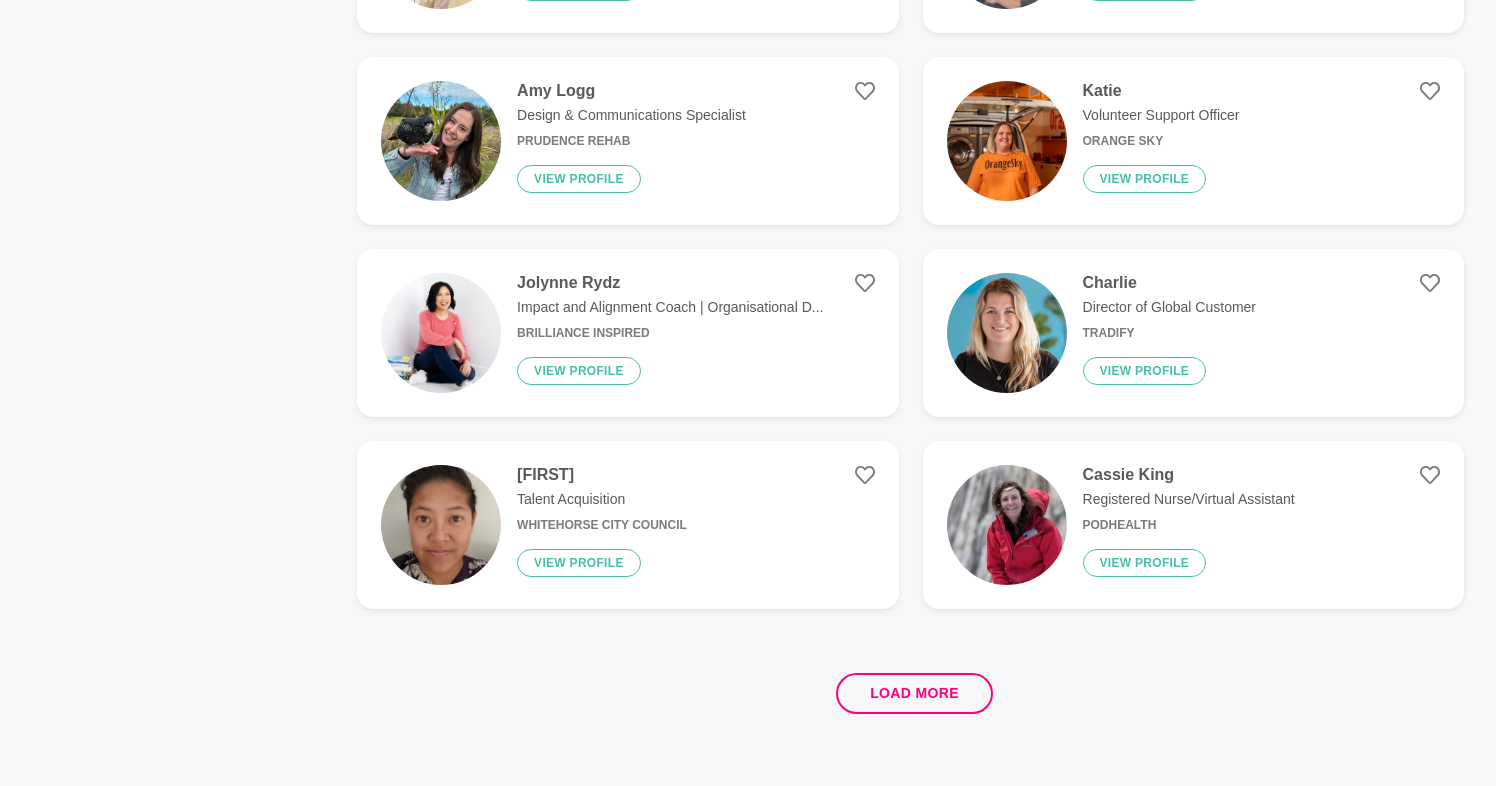 click at bounding box center (441, 525) 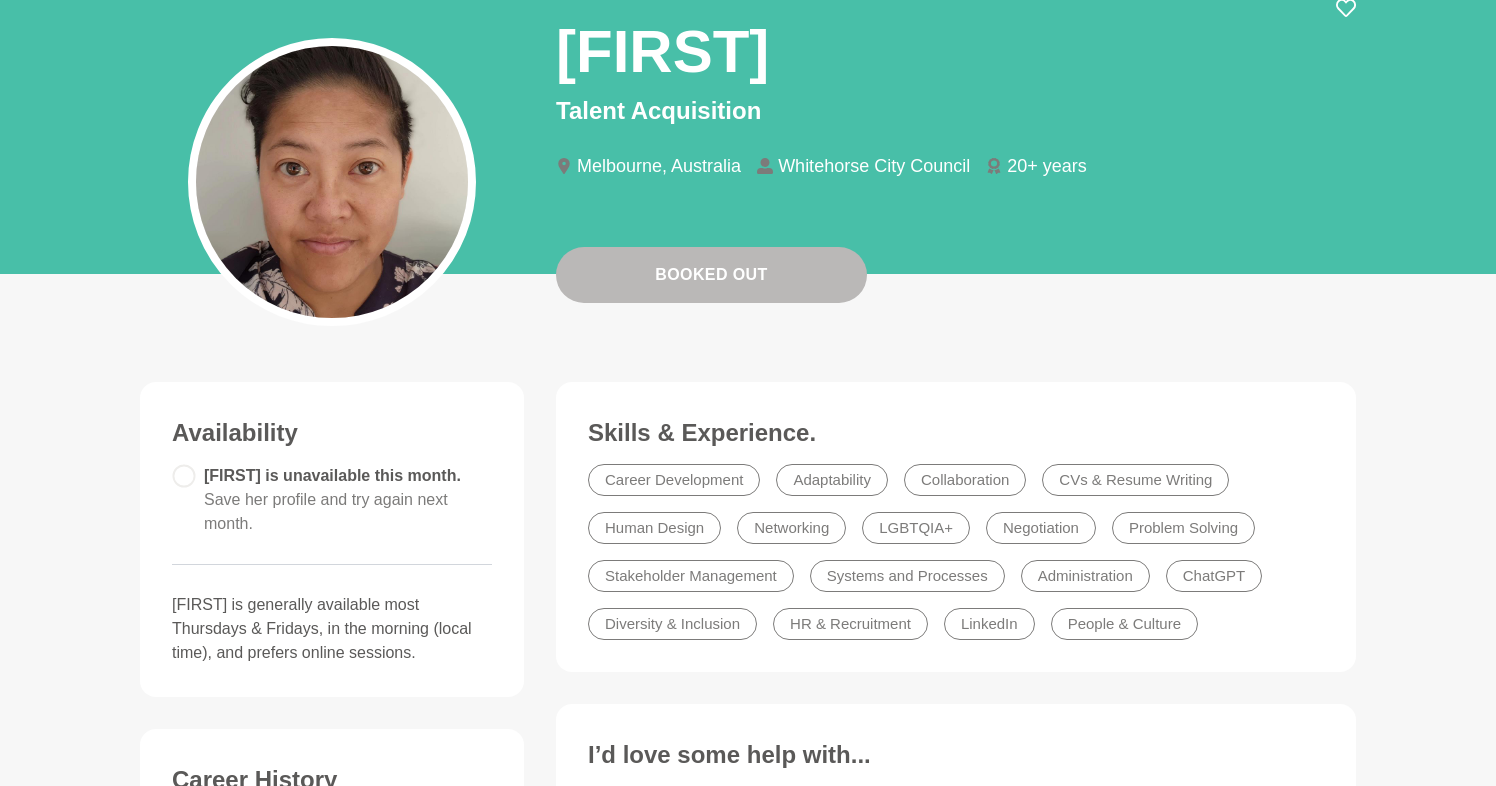 scroll, scrollTop: 128, scrollLeft: 0, axis: vertical 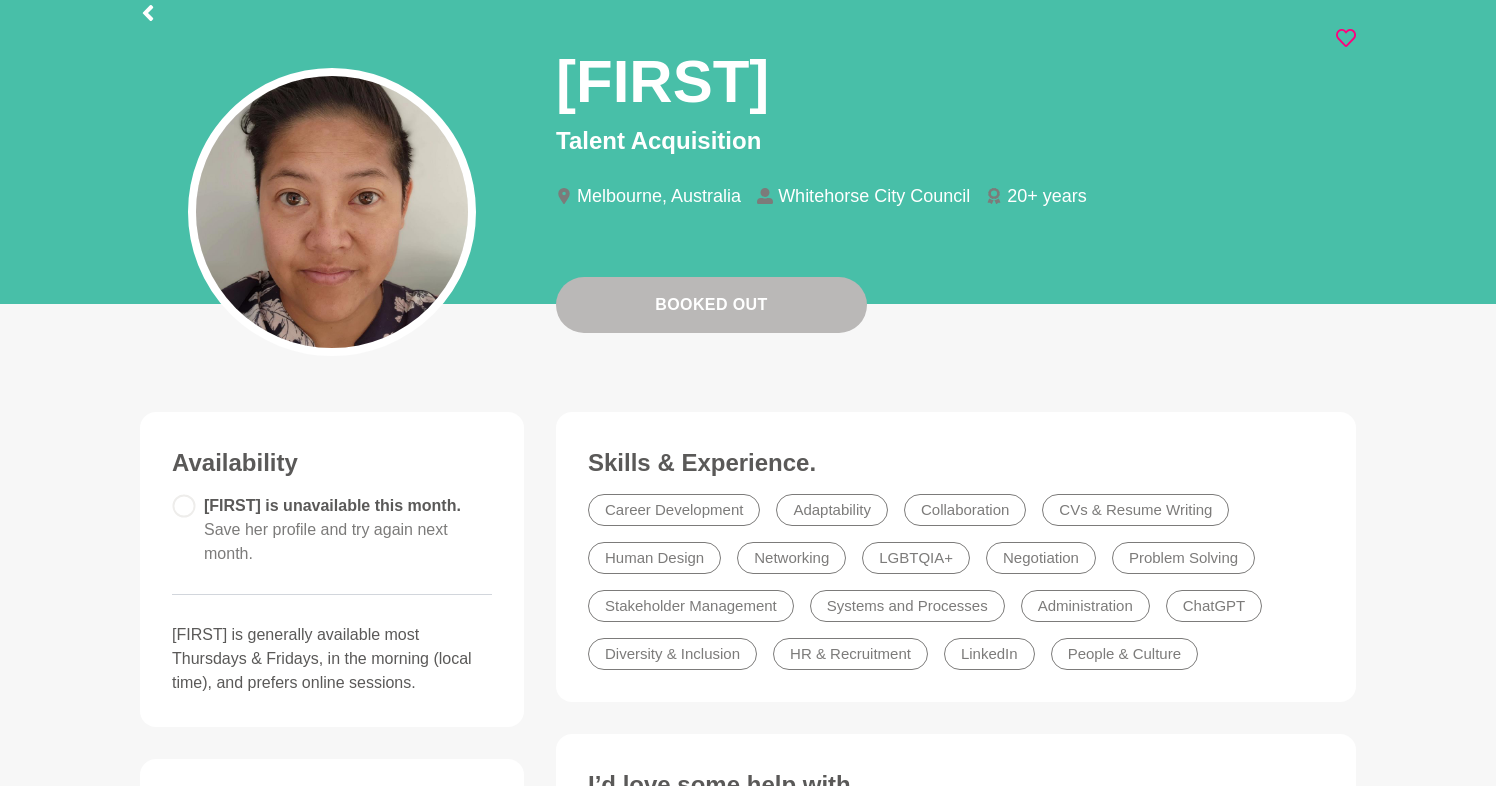 click 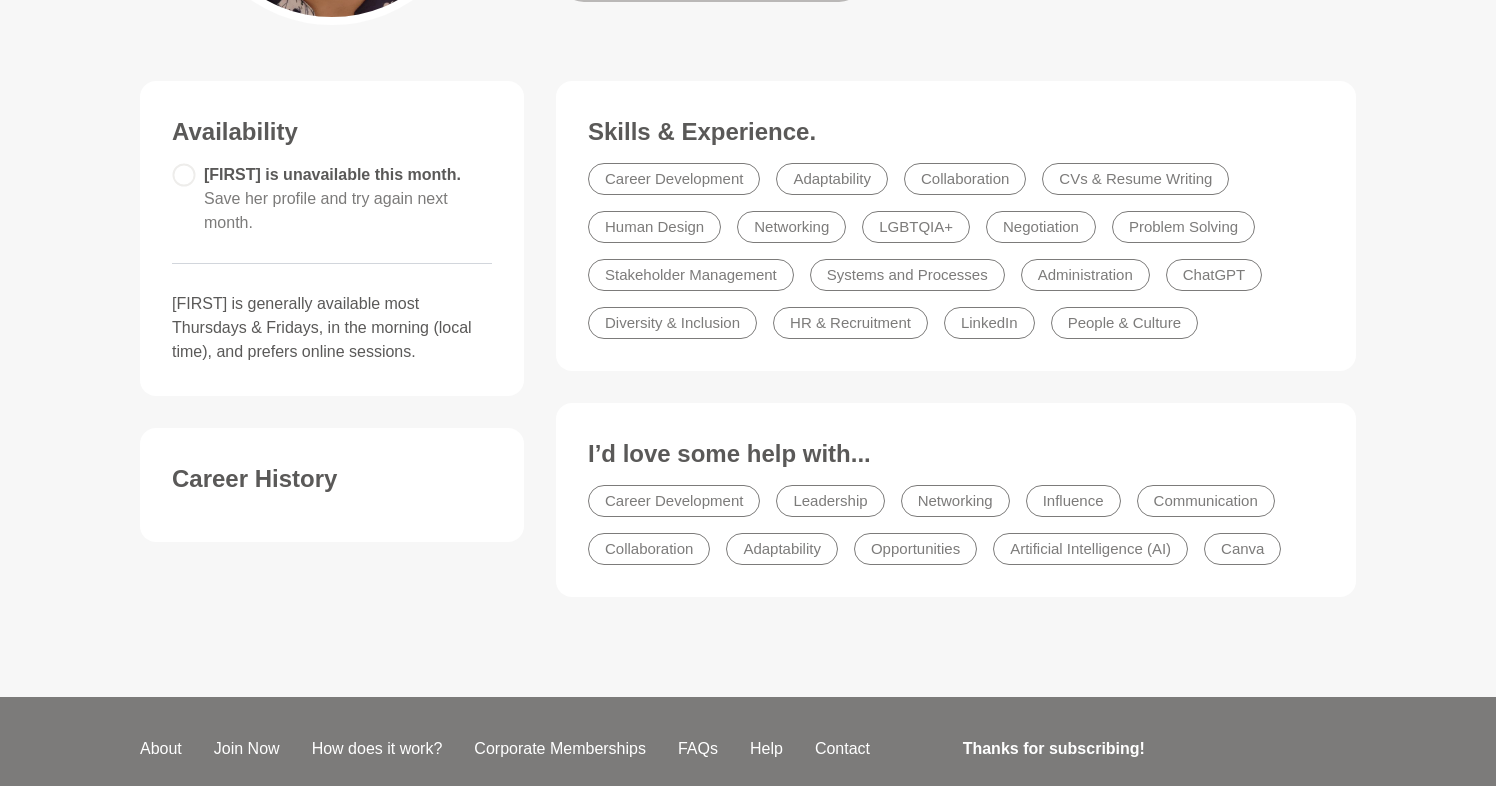 scroll, scrollTop: 462, scrollLeft: 0, axis: vertical 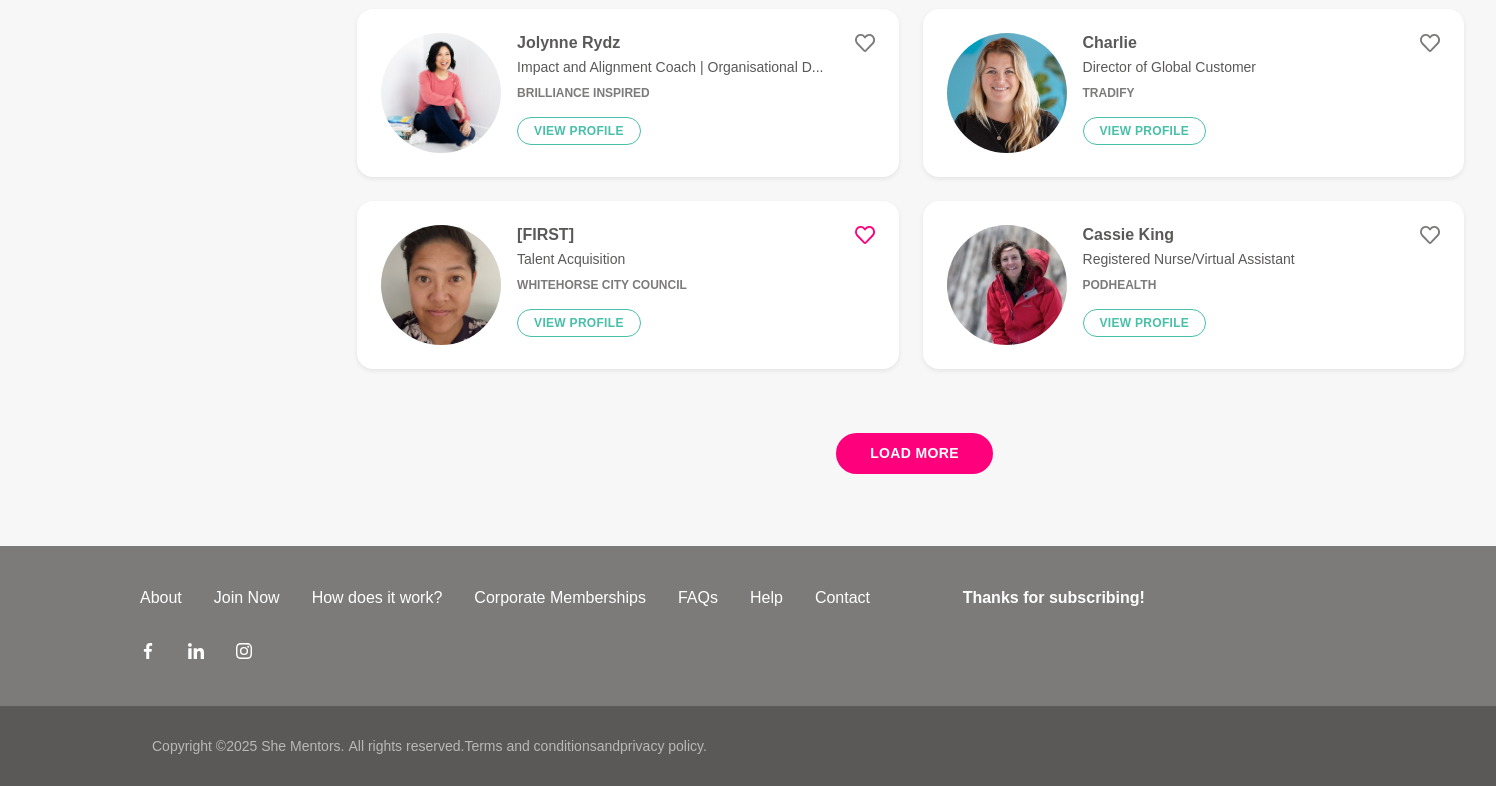 click on "Load more" at bounding box center [914, 453] 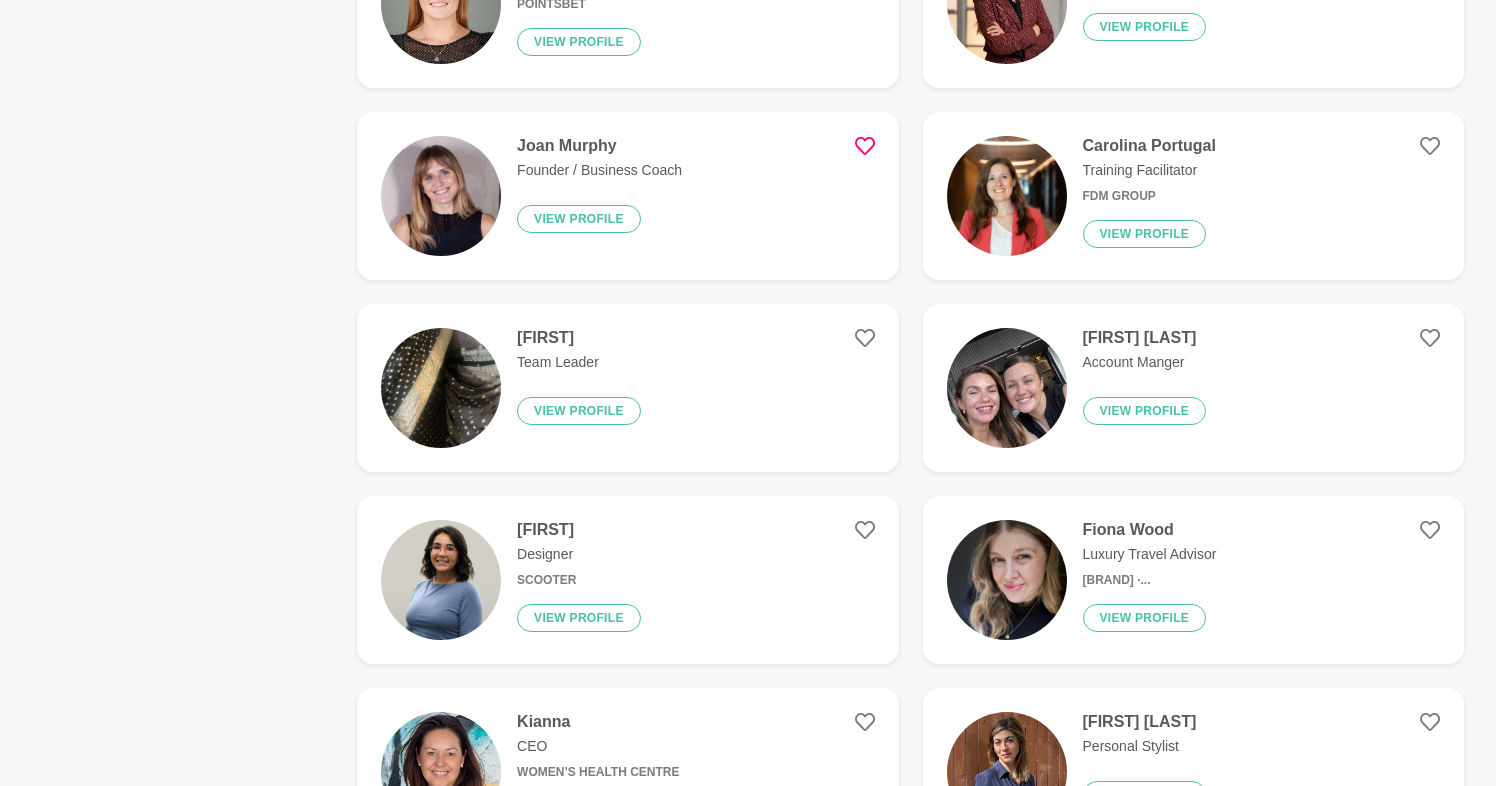 scroll, scrollTop: 5015, scrollLeft: 0, axis: vertical 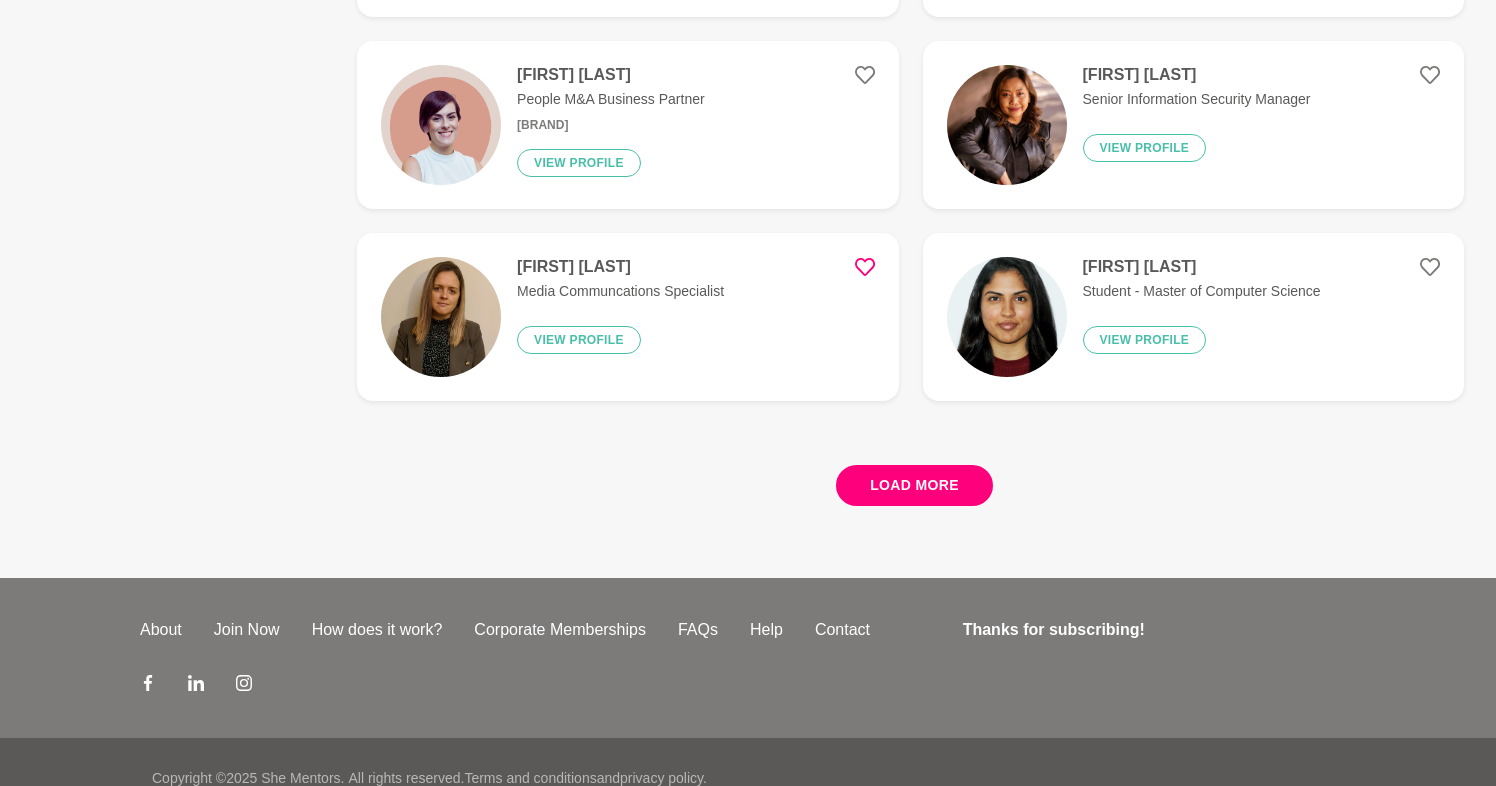 click on "Load more" at bounding box center (914, 485) 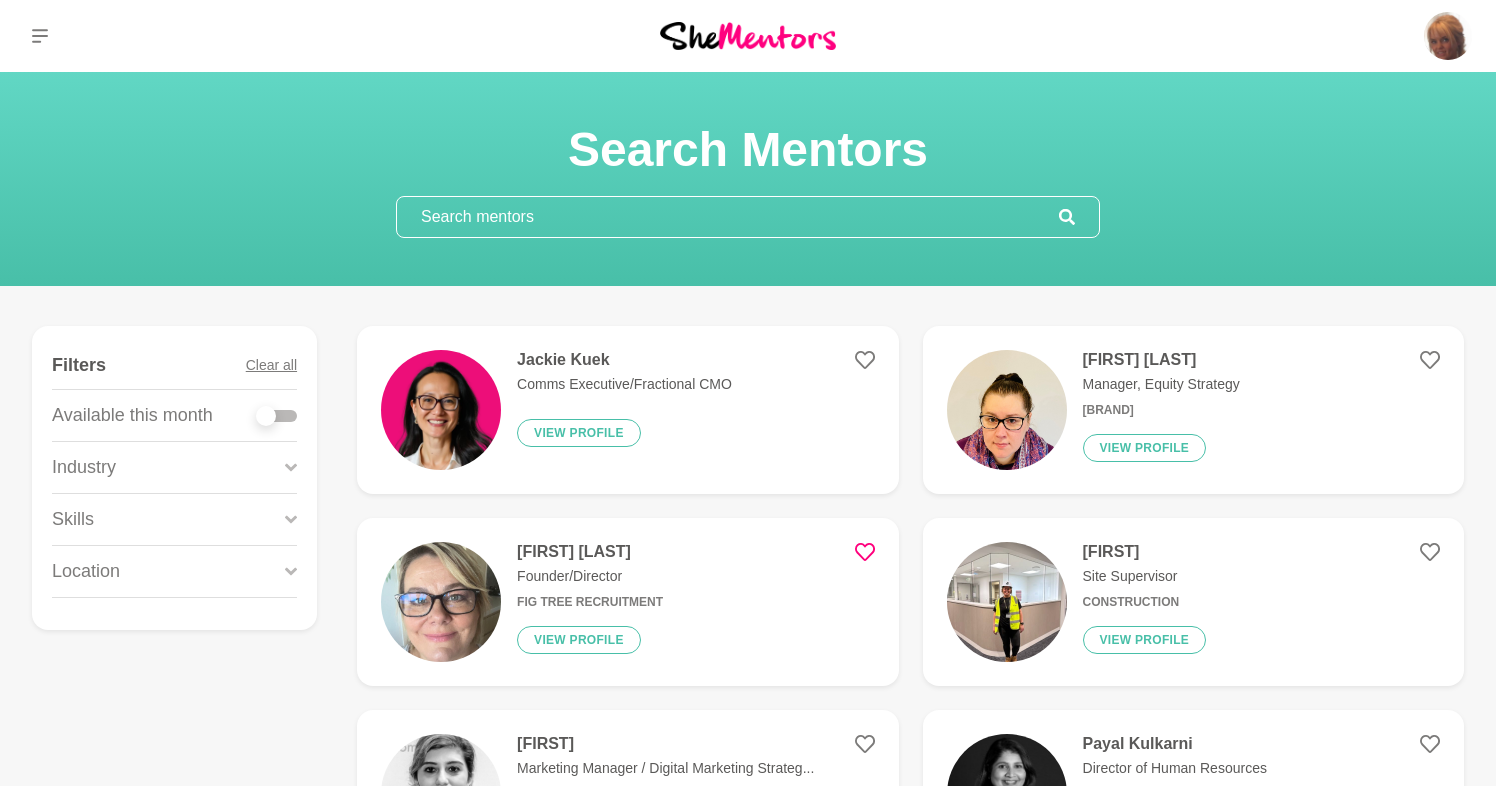 click on "Search Mentors Show Filters Filters Clear all Available this month   Industry Accounting Administration Administrative Assistants Advertising, Arts & Media Agency Account Management Architecture Author Banking, Investment & Finance Bookkeeping Branding Business & Entrepreneurship Business Coaching Career Coaching CEO & General Management Change Management Coaching Construction Consulting & Professional Services Copywriting Customer Experience Data & Analytics Design Digital Marketing Disability Support eCommerce Editing & Publishing Education & Training Engineering Event Management Facilitator Fashion FMCG Government Graphic Design Health & Wellbeing Hospitality & Tourism  HR & Recruitment Information Technology (IT) Insurance & Superannunuation Intellectual Property (IP) Keynote Speaker Law & Legal Services Leadership Leadership Coach Learning and Development Life Coach Marketing & Communications Medicine Mental Health Mindset Money Coach Not For Profit (NFP) Nursing / Midwifery Office Management Operations" at bounding box center [748, 2195] 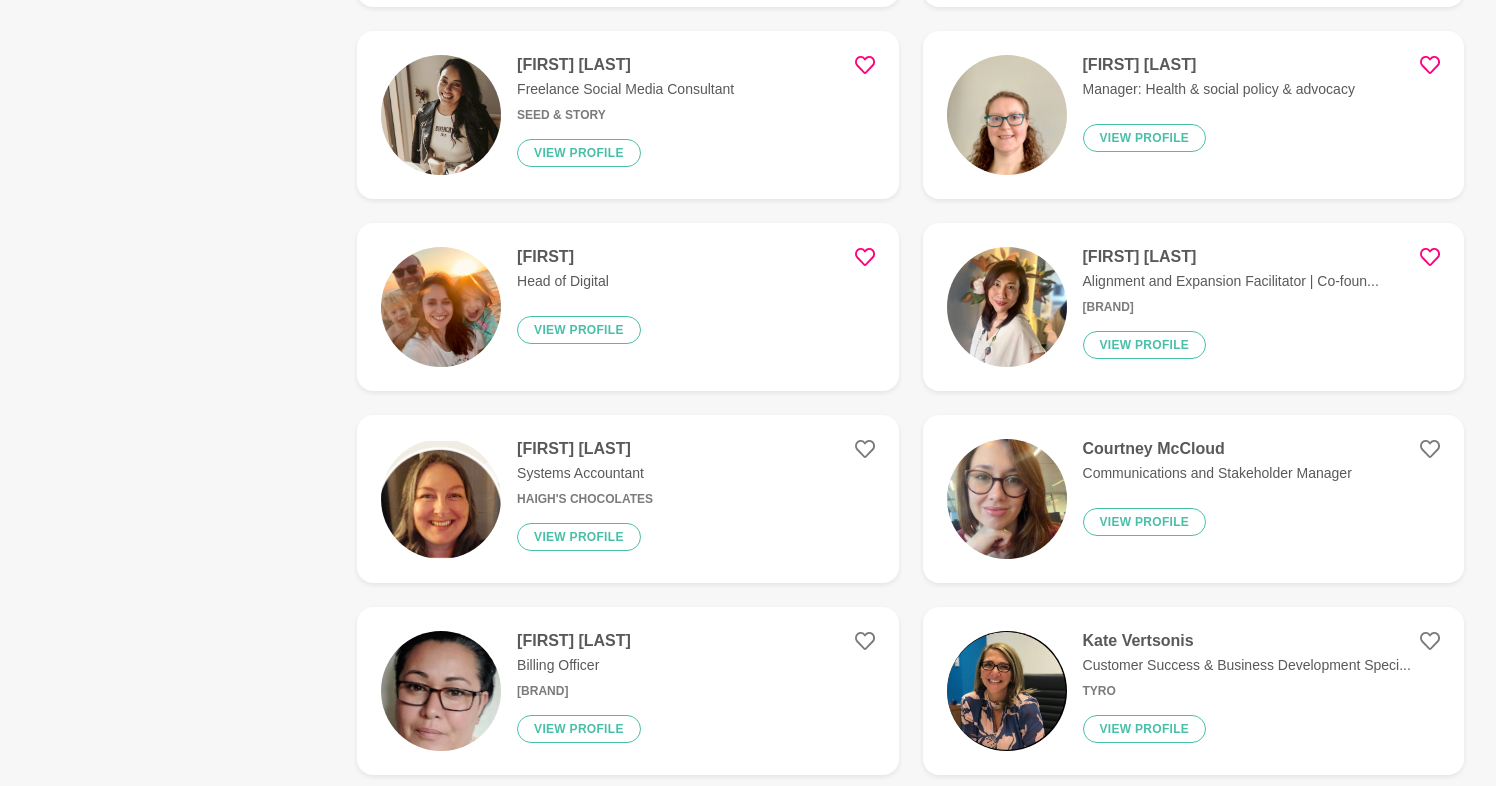 scroll, scrollTop: 867, scrollLeft: 0, axis: vertical 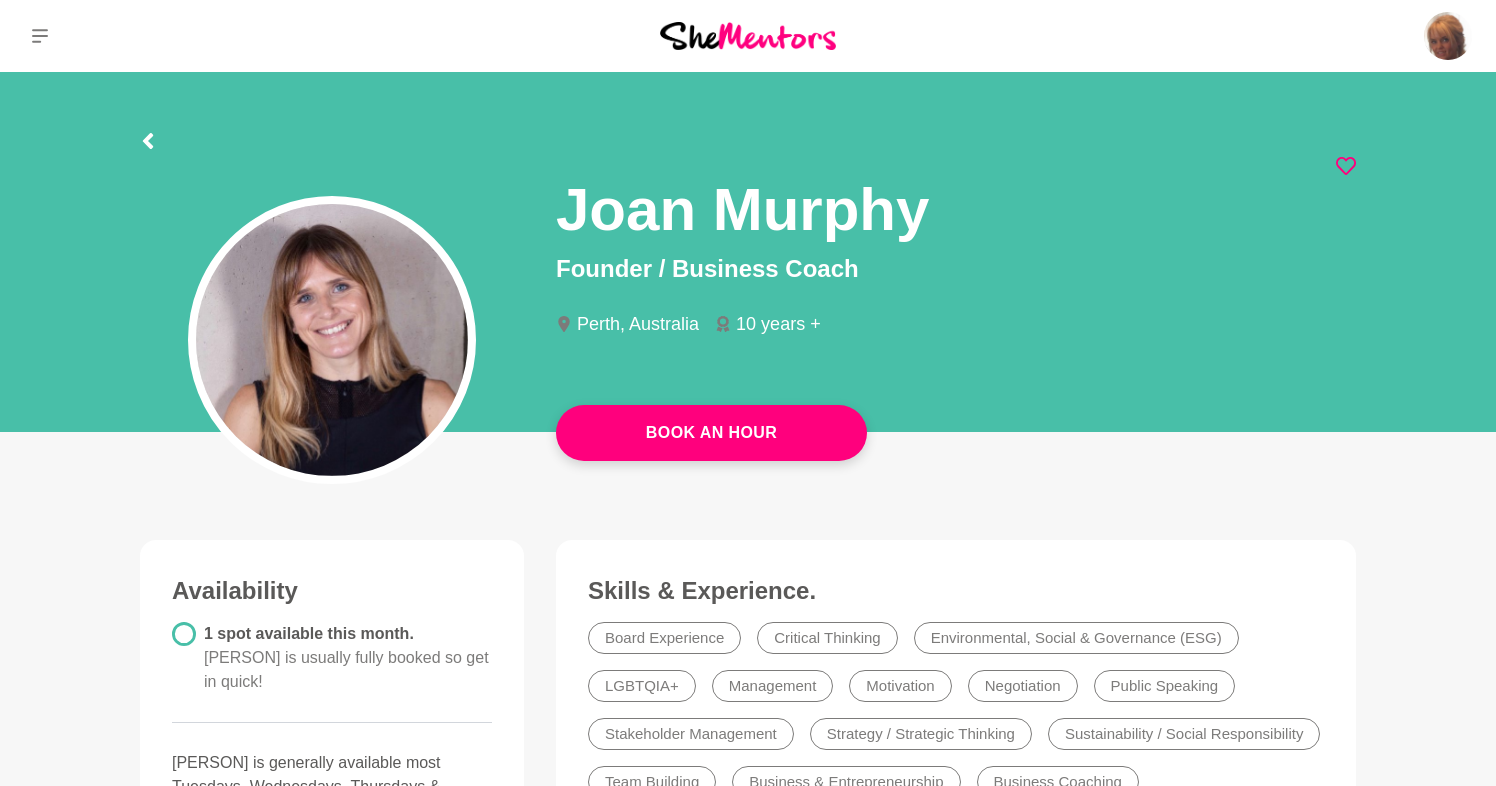 click on "Book An Hour" at bounding box center (748, 252) 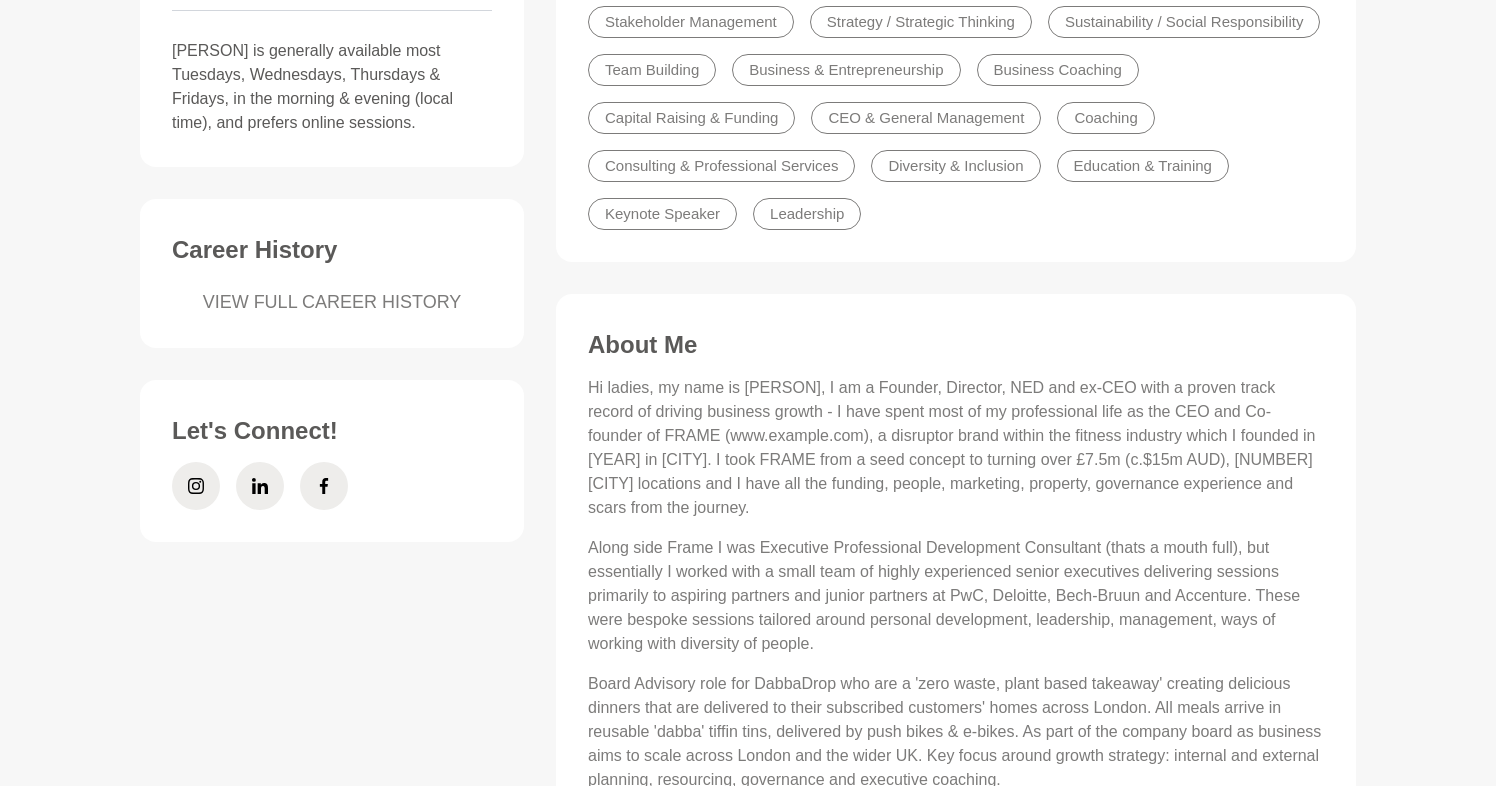 scroll, scrollTop: 712, scrollLeft: 0, axis: vertical 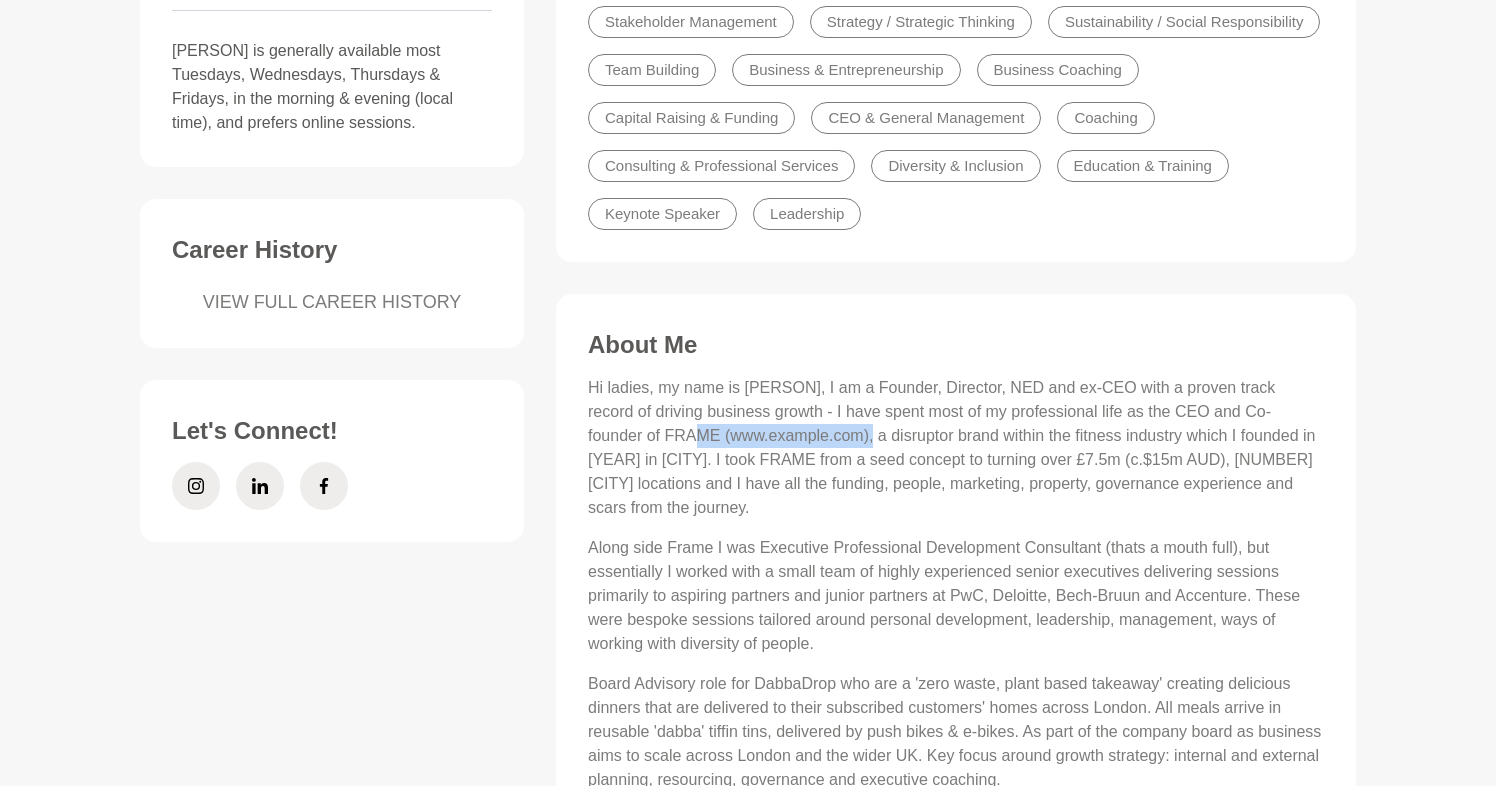 drag, startPoint x: 653, startPoint y: 439, endPoint x: 835, endPoint y: 435, distance: 182.04395 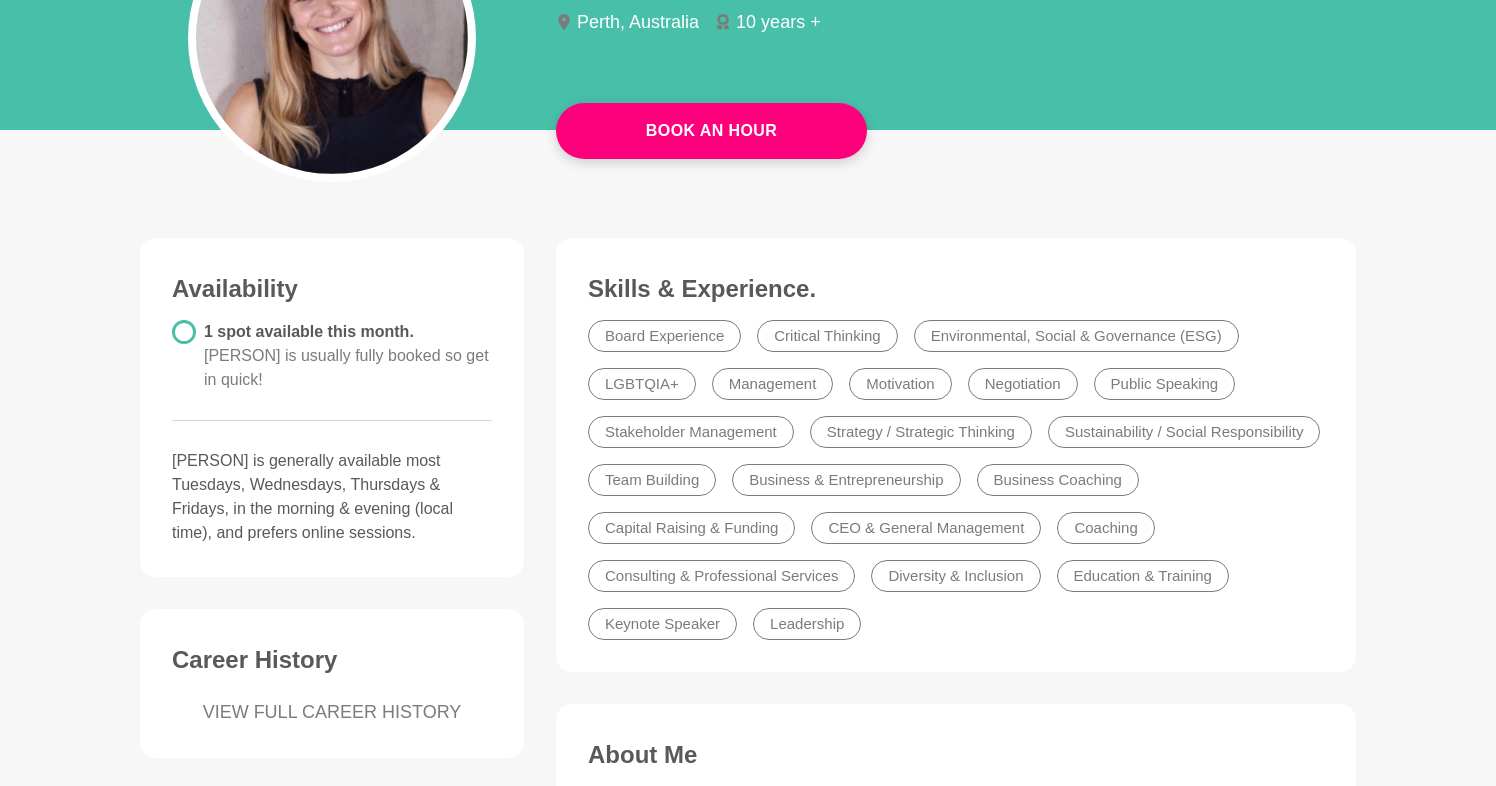 scroll, scrollTop: 286, scrollLeft: 0, axis: vertical 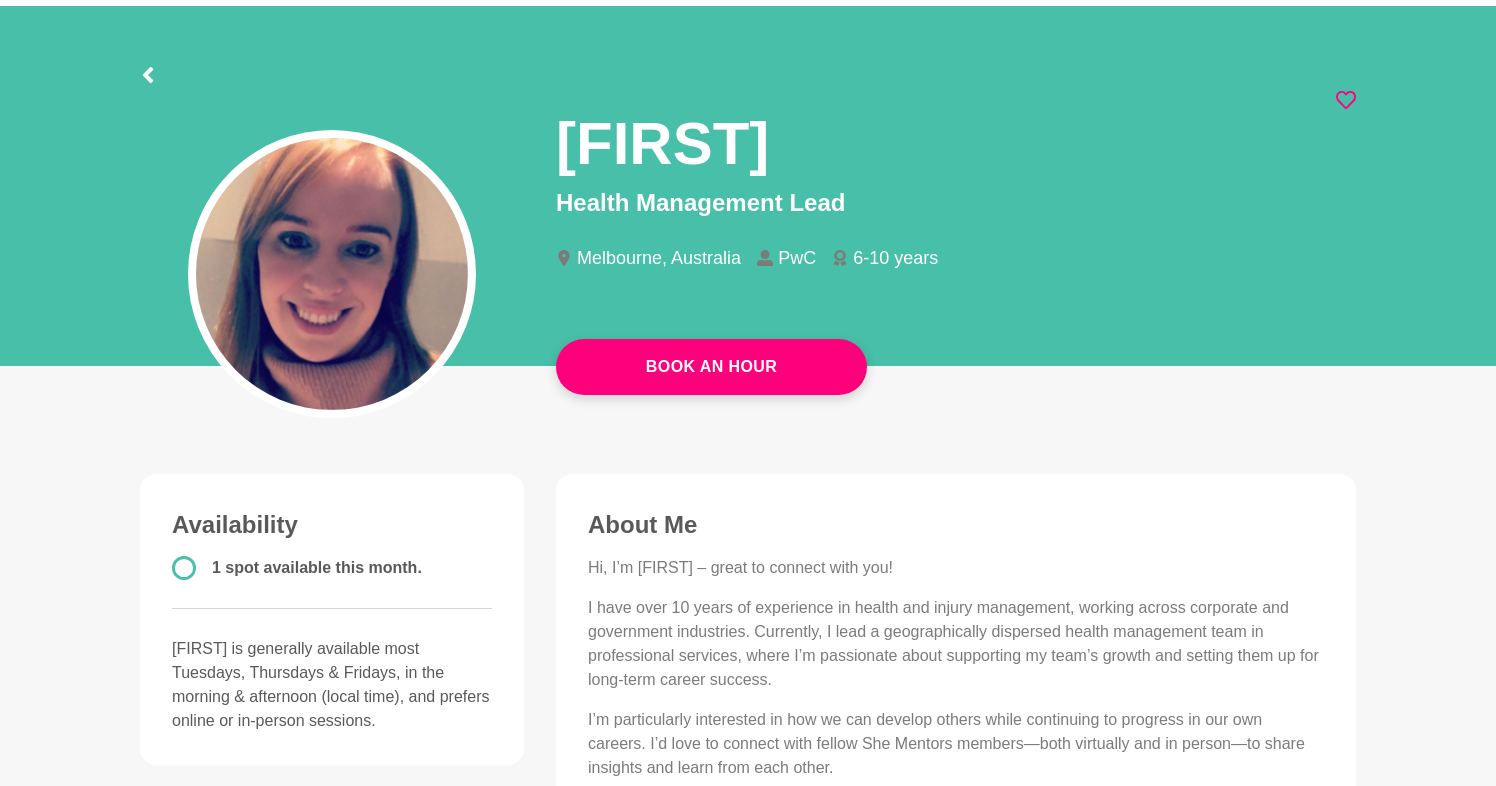 click 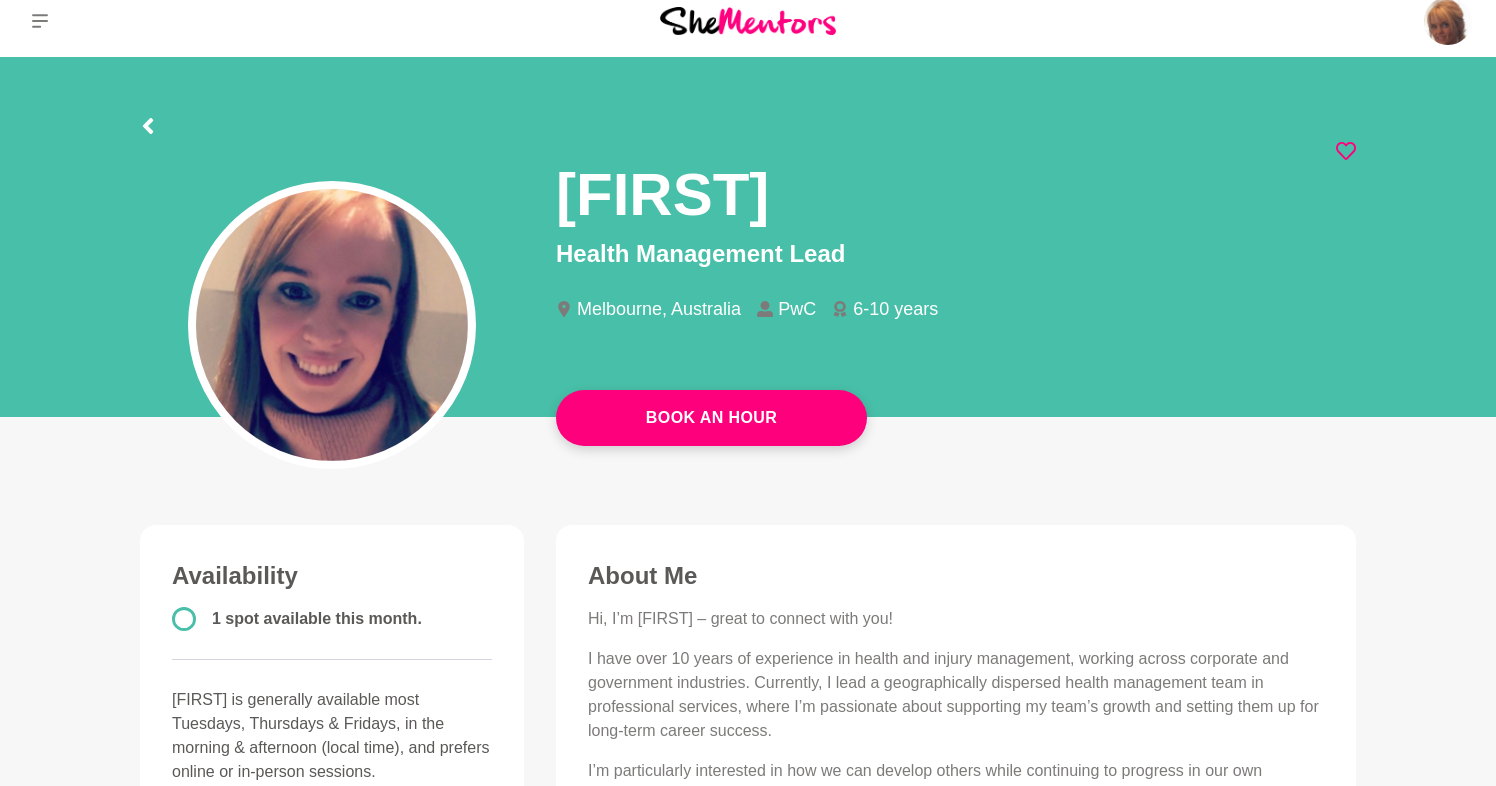 scroll, scrollTop: 13, scrollLeft: 0, axis: vertical 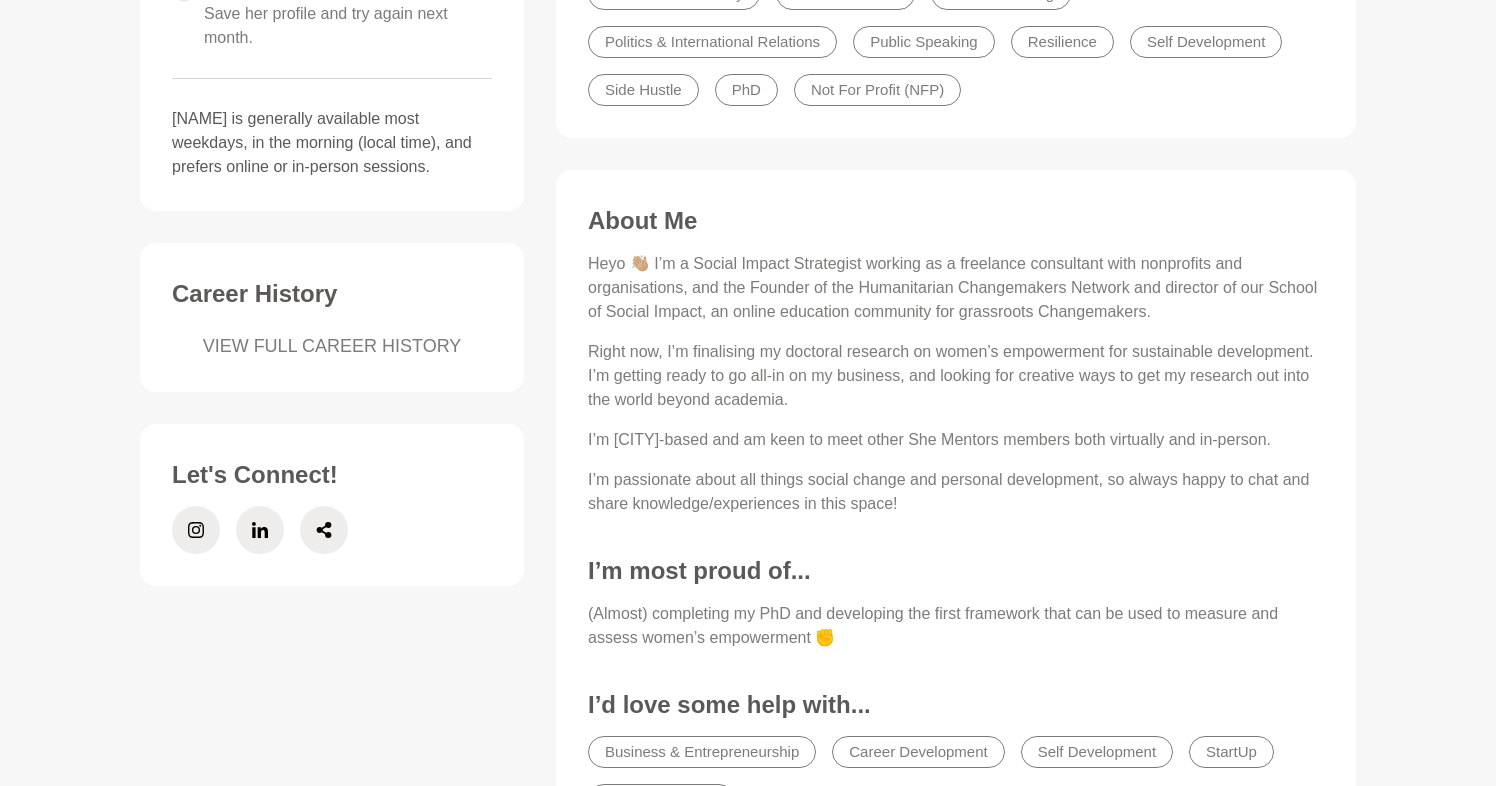 click on "VIEW FULL CAREER HISTORY" at bounding box center (332, 346) 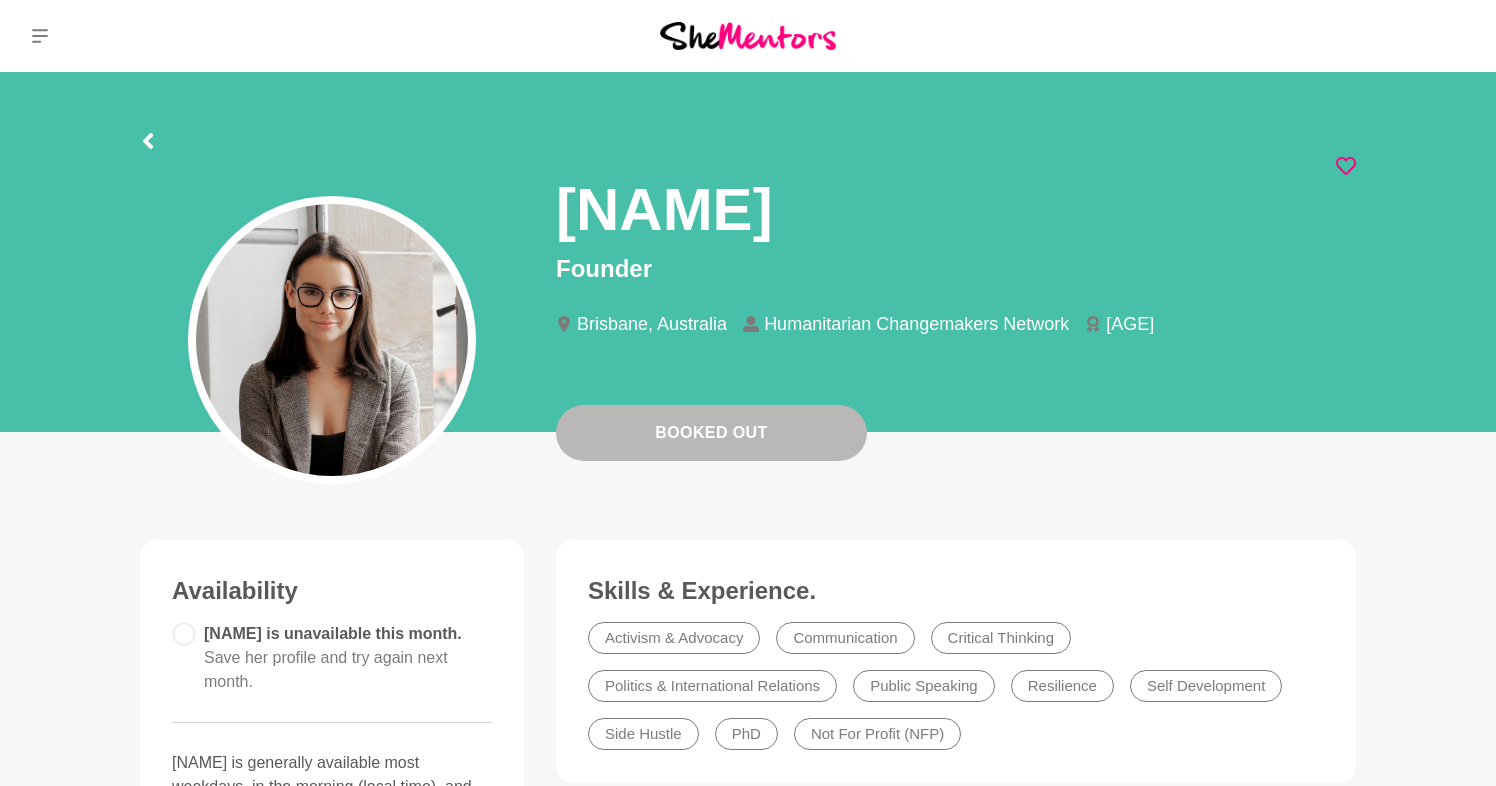 scroll, scrollTop: 0, scrollLeft: 0, axis: both 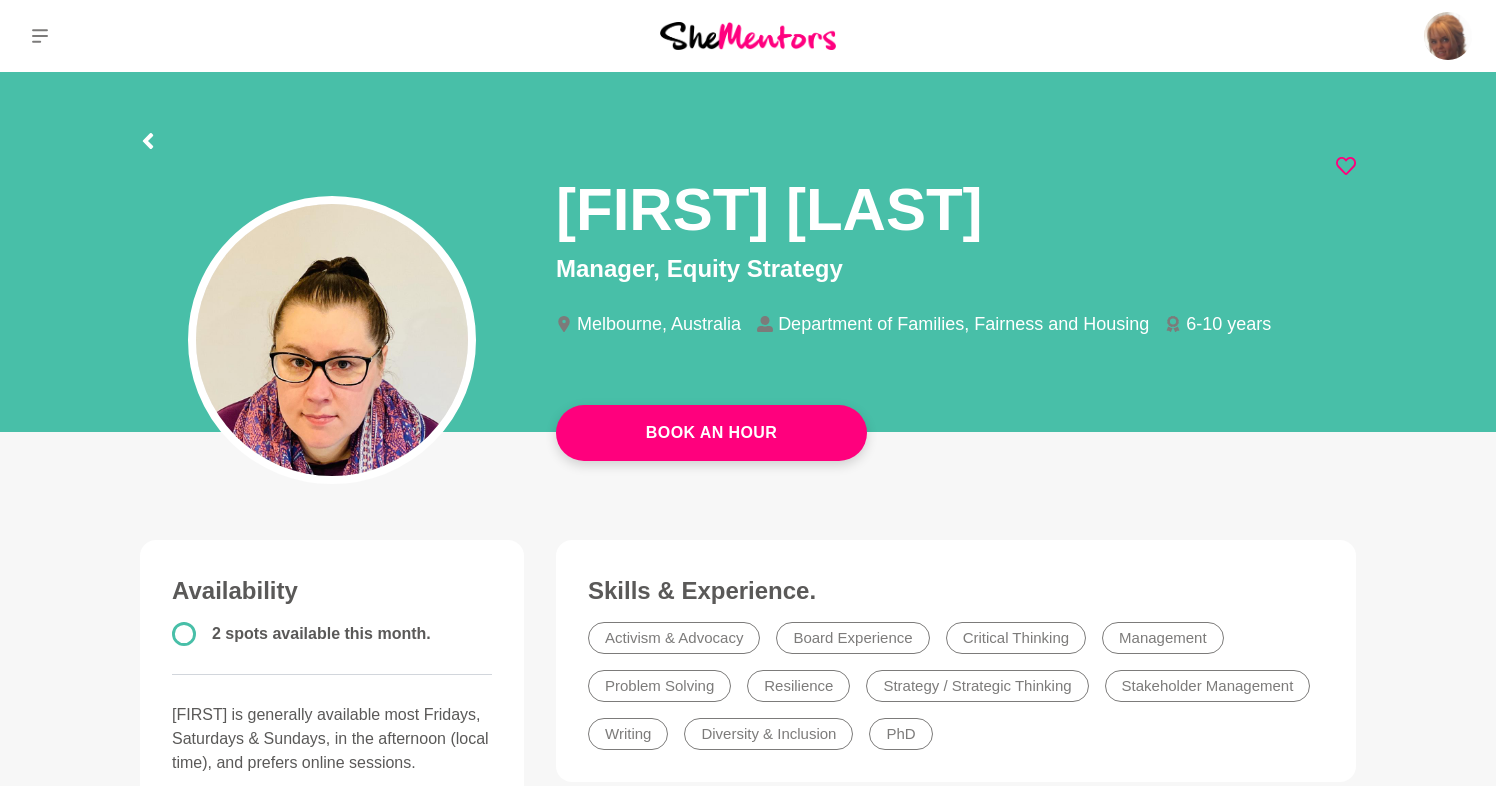 click 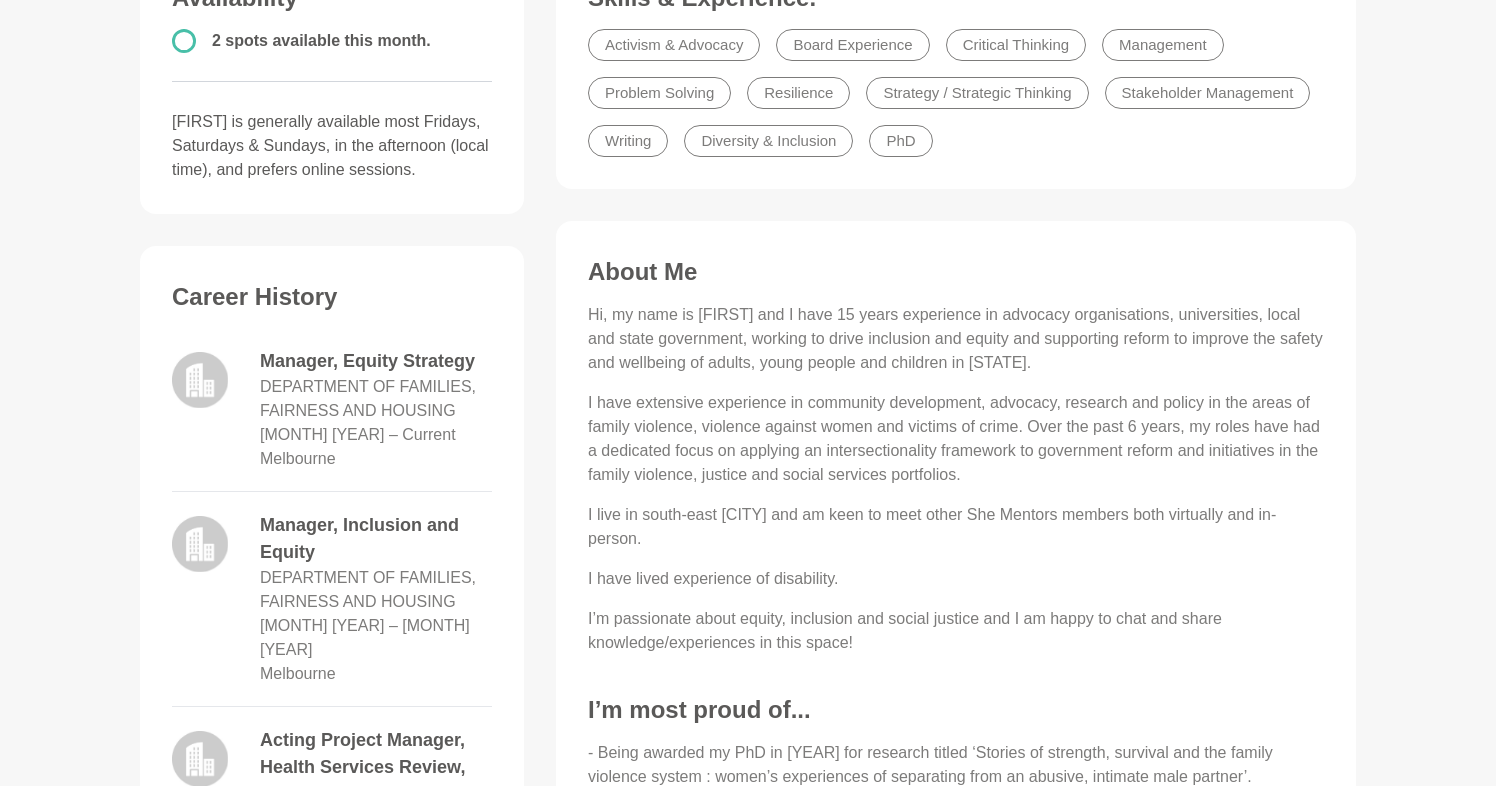 scroll, scrollTop: 532, scrollLeft: 0, axis: vertical 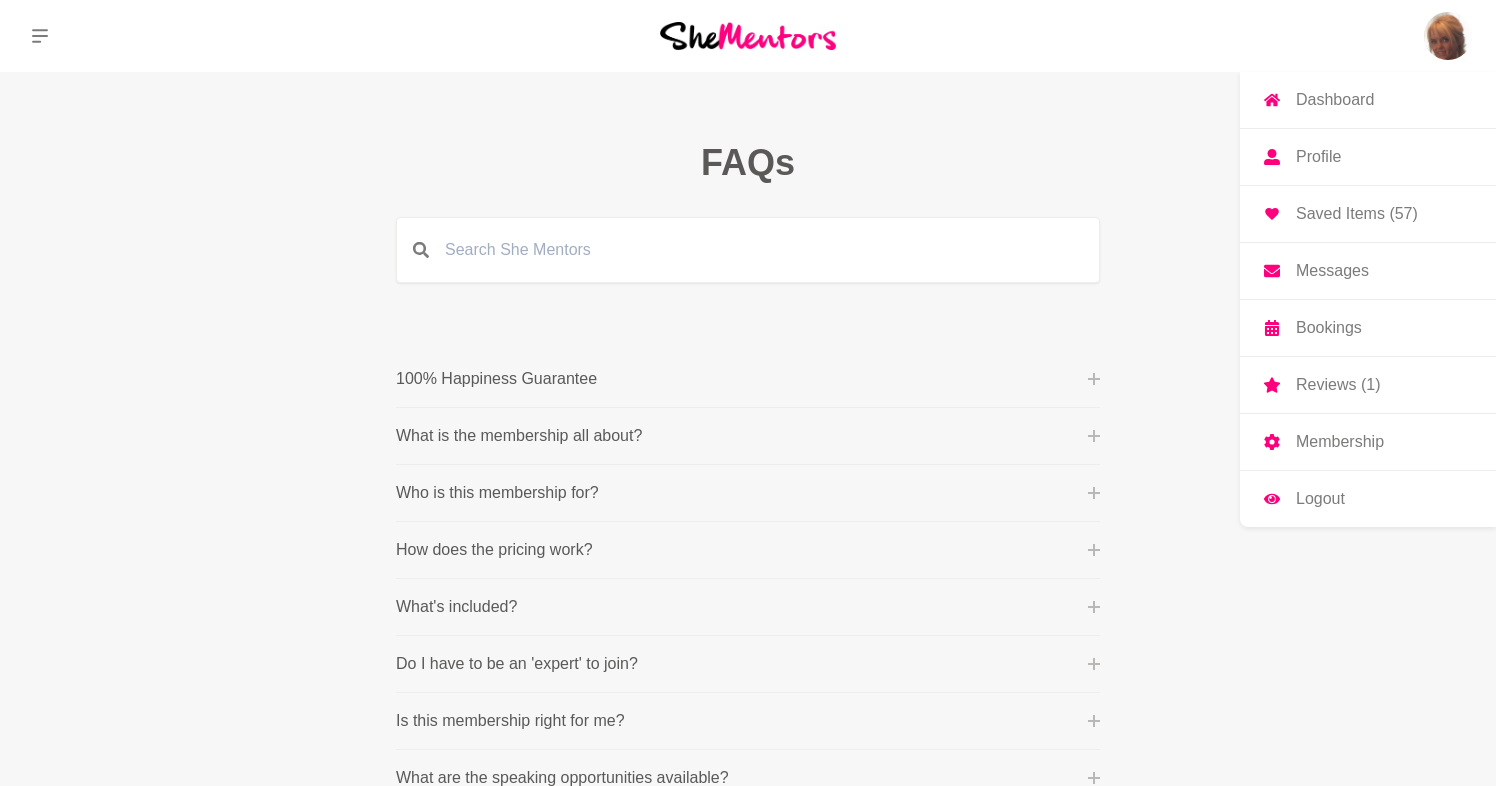 click at bounding box center [1448, 36] 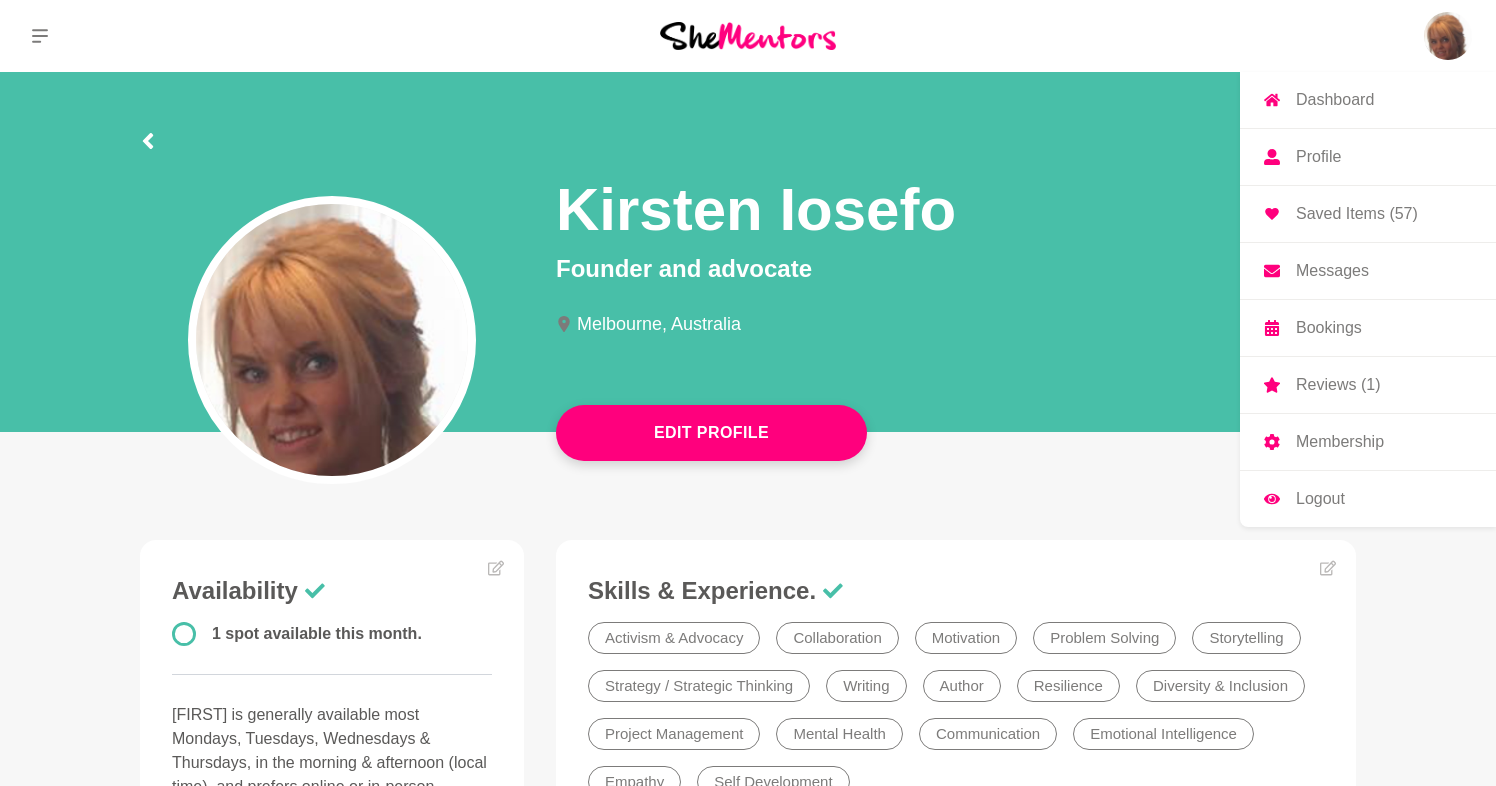 click on "Membership" at bounding box center [1340, 442] 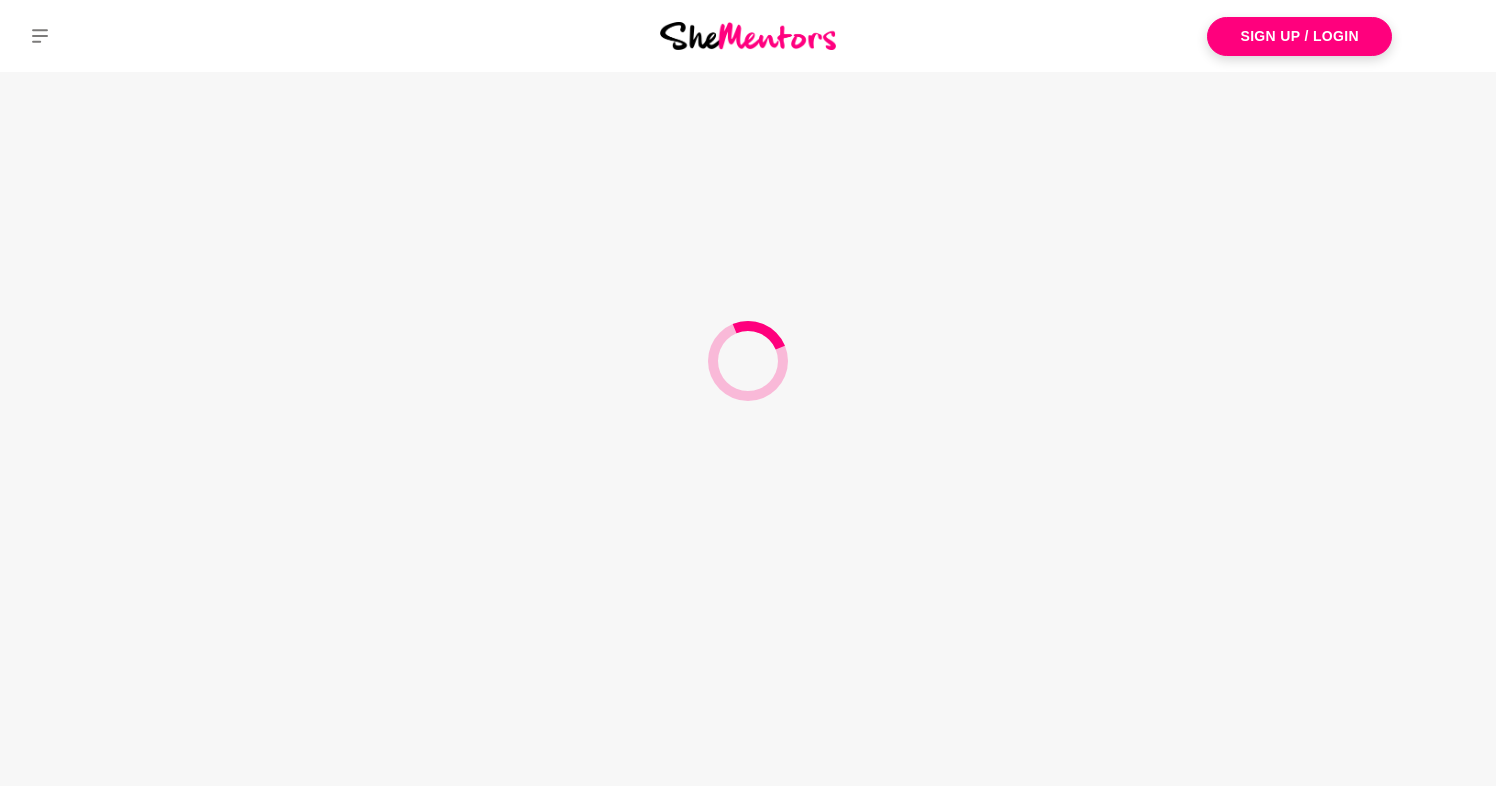 scroll, scrollTop: 0, scrollLeft: 0, axis: both 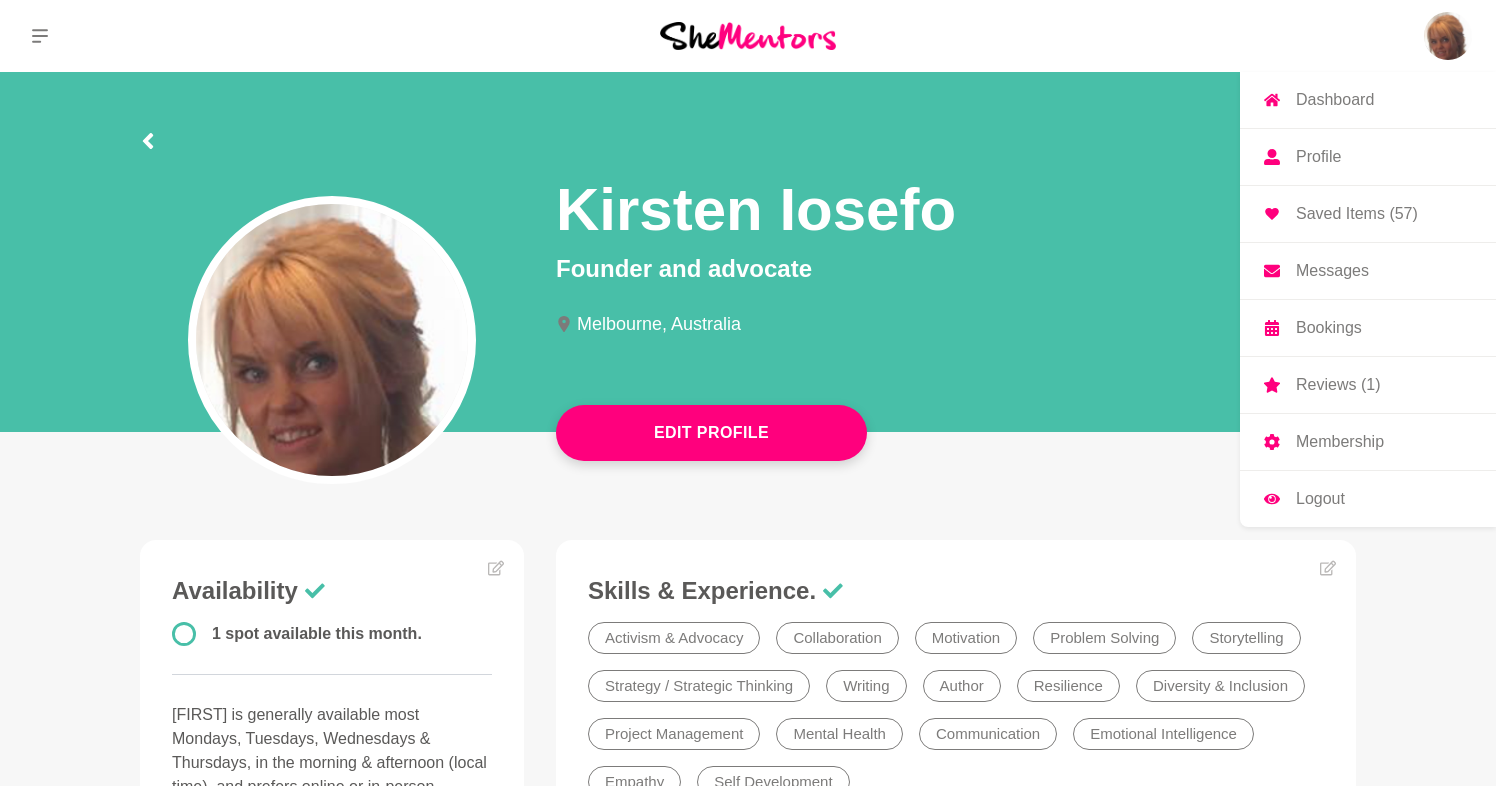 click at bounding box center [1448, 36] 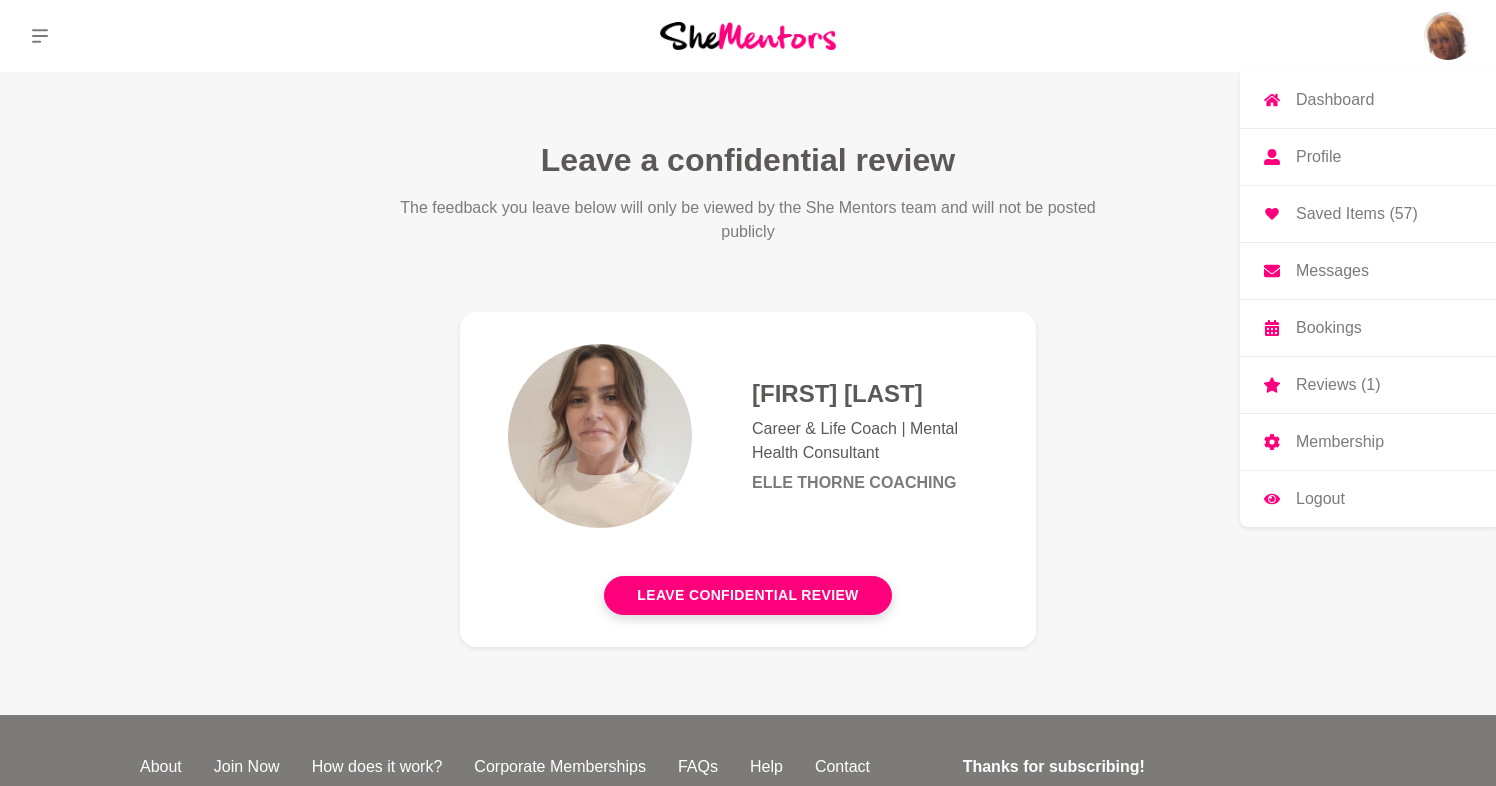click on "Membership" at bounding box center (1340, 442) 